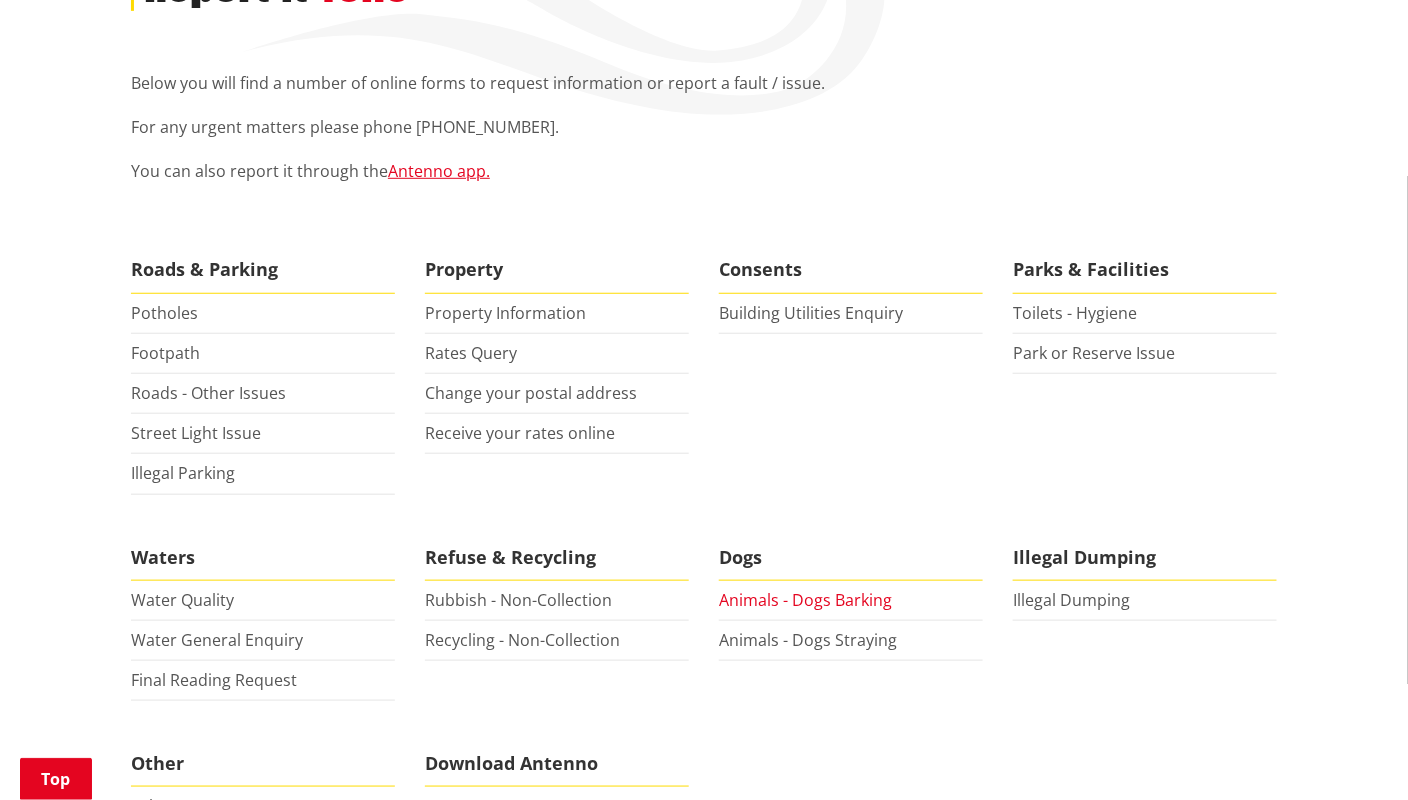 scroll, scrollTop: 0, scrollLeft: 0, axis: both 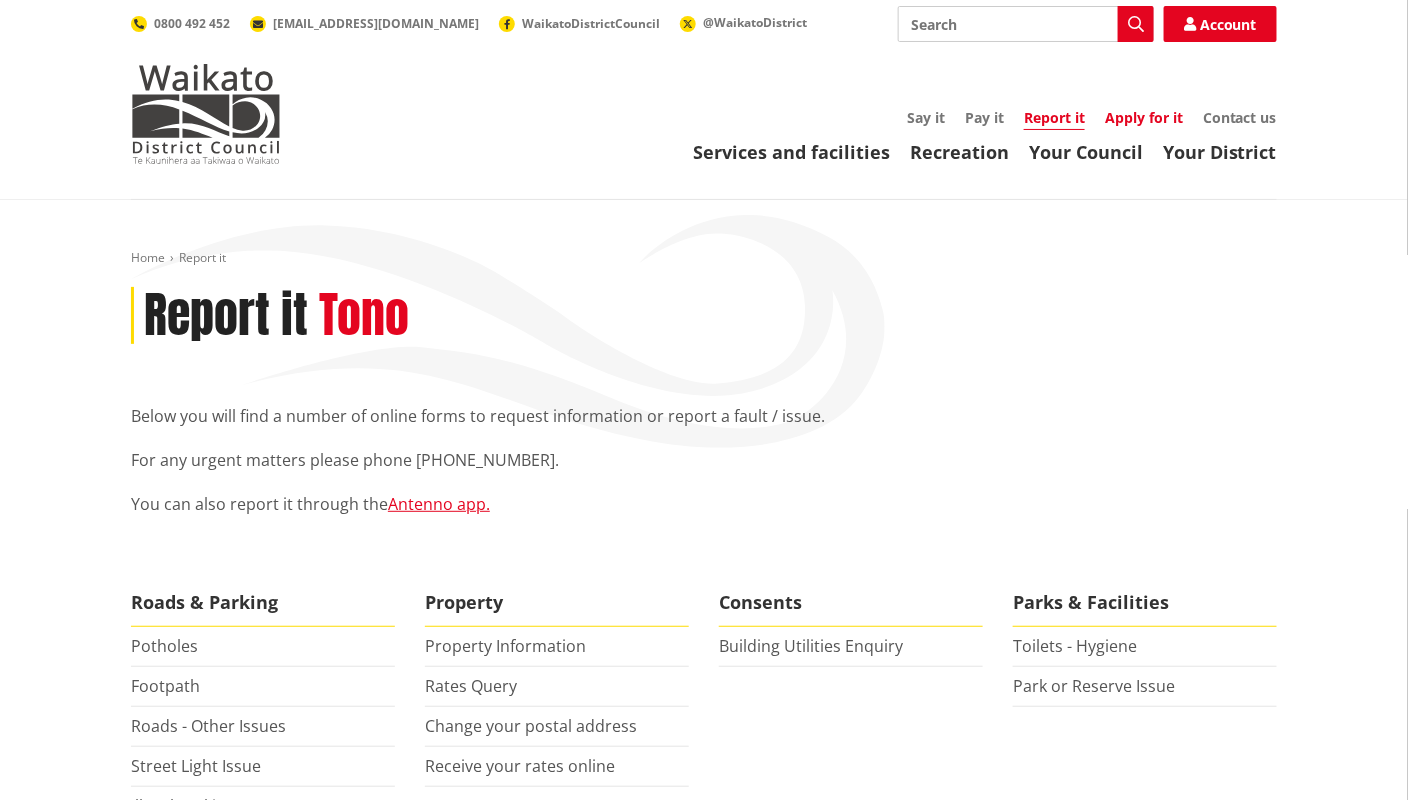click on "Apply for it" at bounding box center [1144, 117] 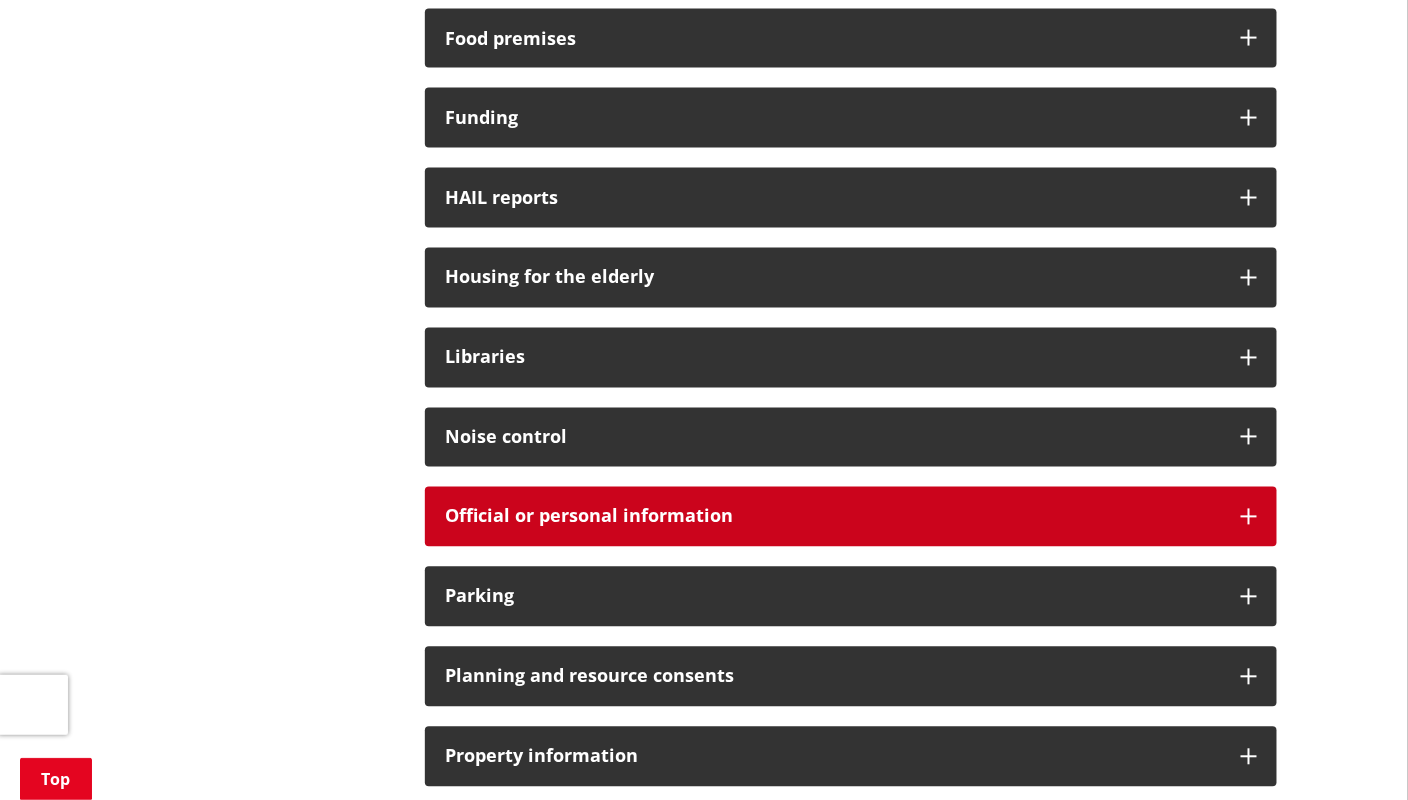 scroll, scrollTop: 1166, scrollLeft: 0, axis: vertical 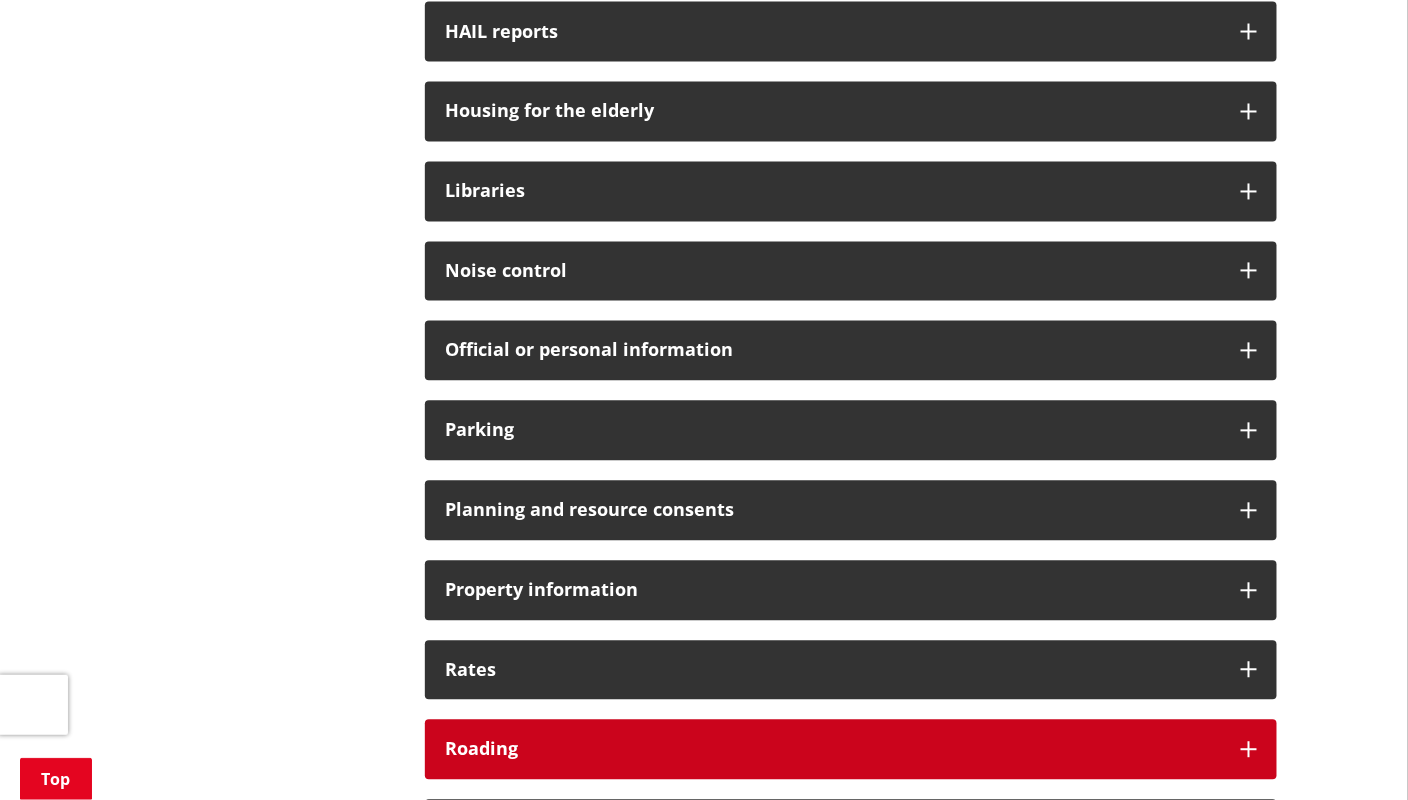 click on "Roading" at bounding box center [833, 750] 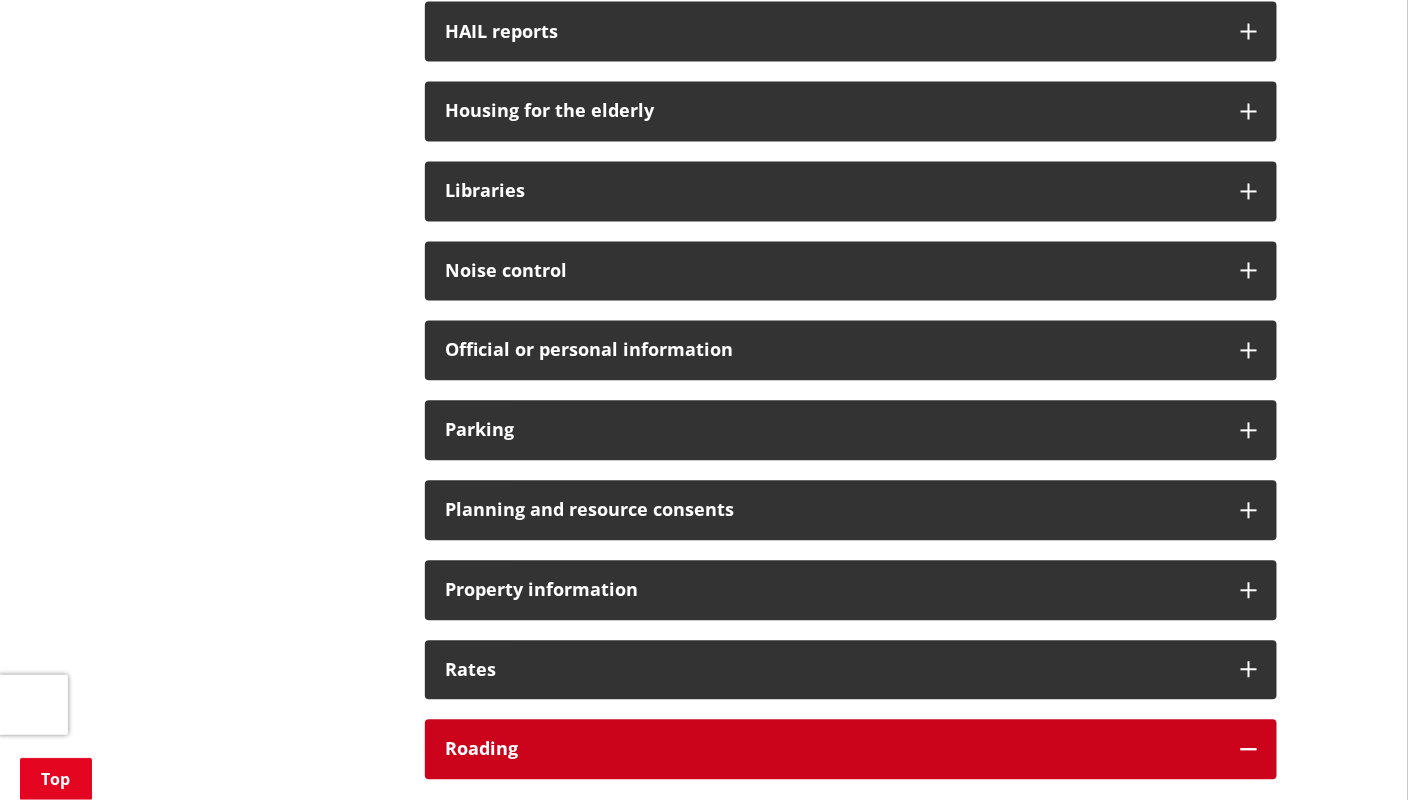 click on "Roading" at bounding box center [833, 750] 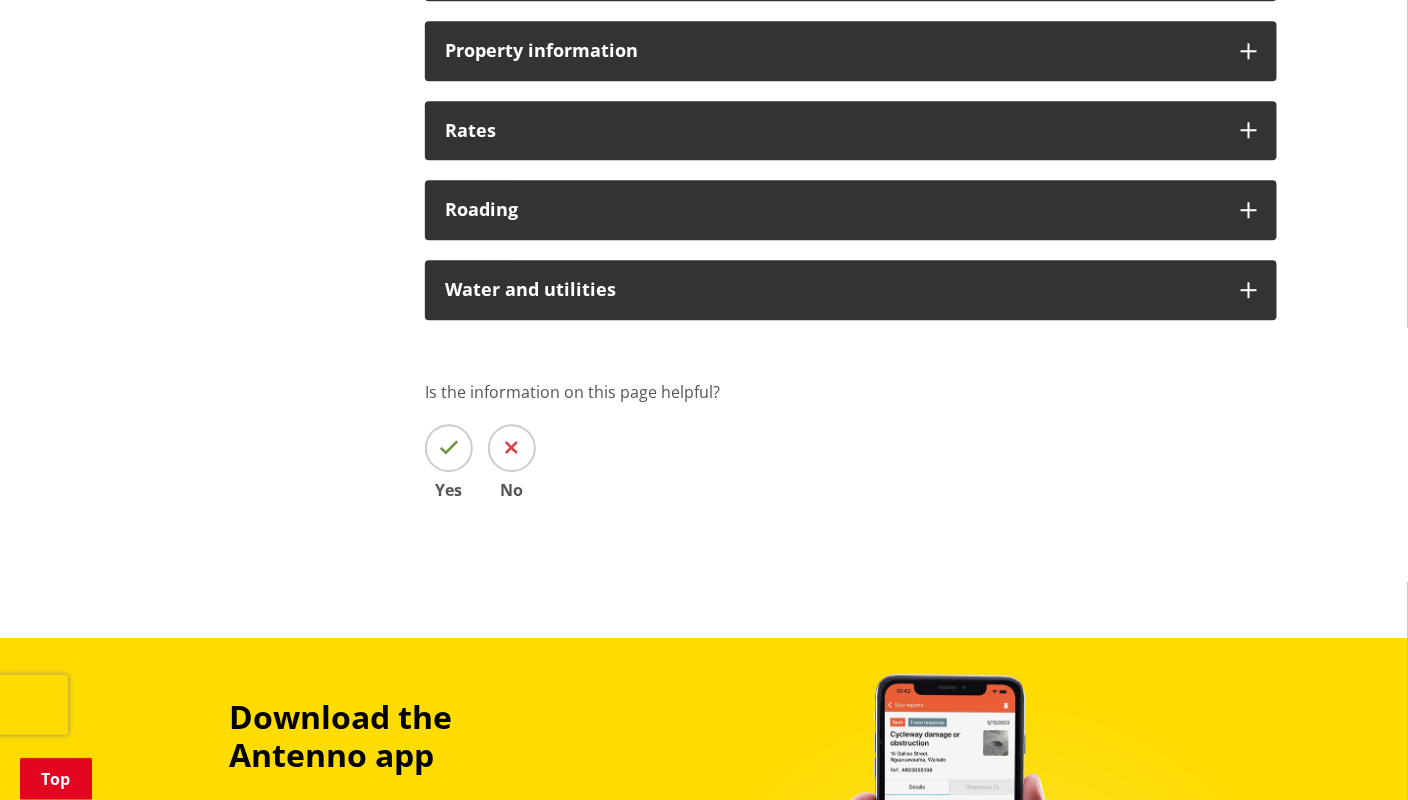 scroll, scrollTop: 1650, scrollLeft: 0, axis: vertical 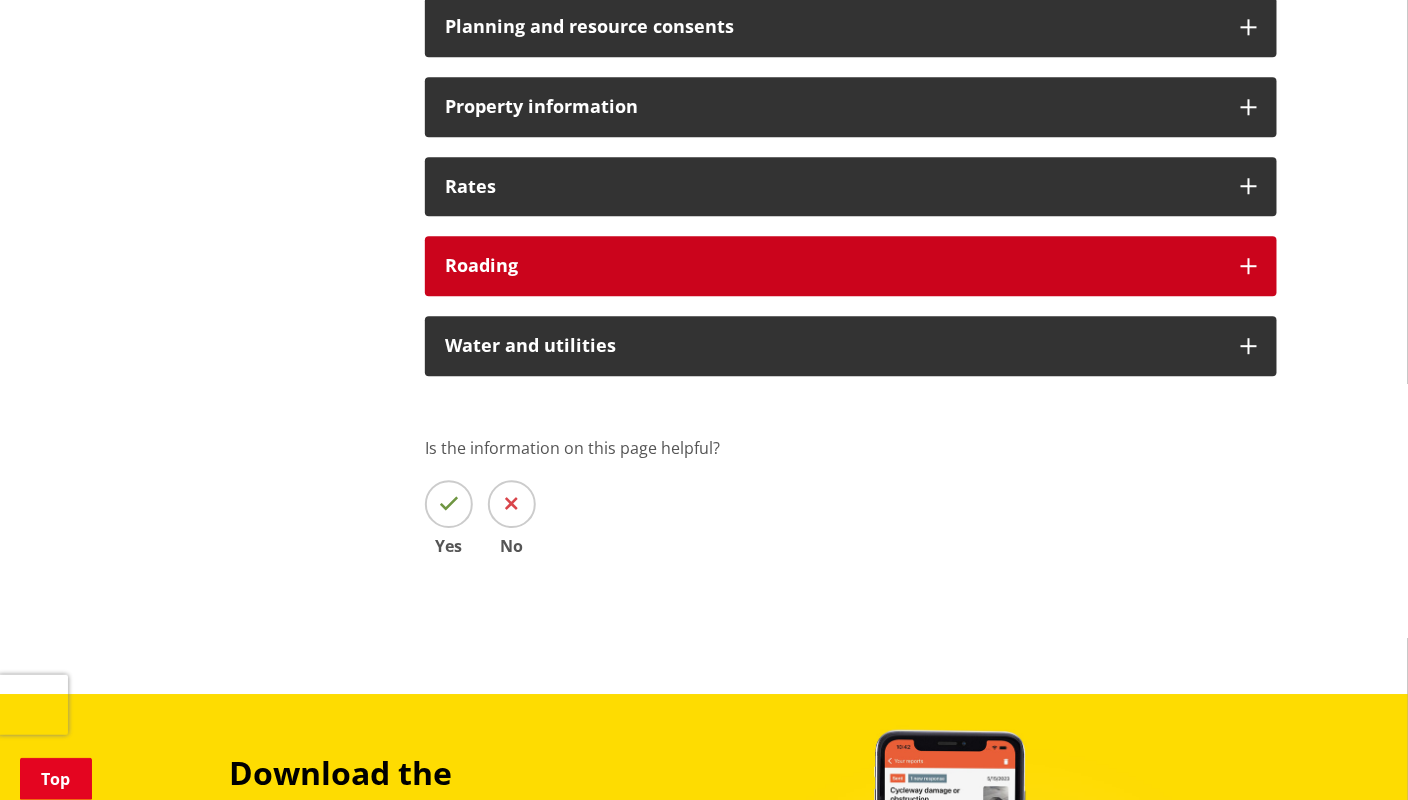 click at bounding box center [1249, 266] 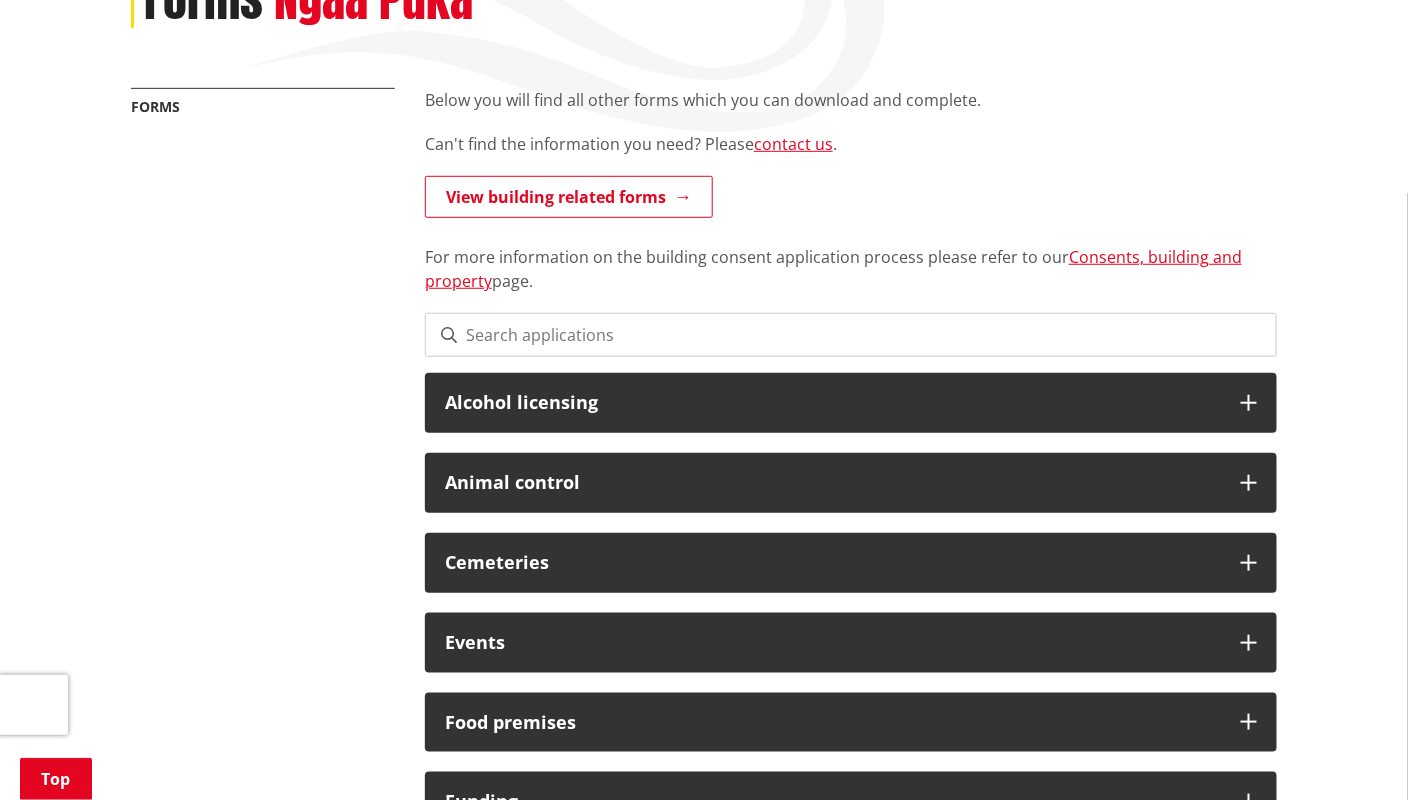 scroll, scrollTop: 0, scrollLeft: 0, axis: both 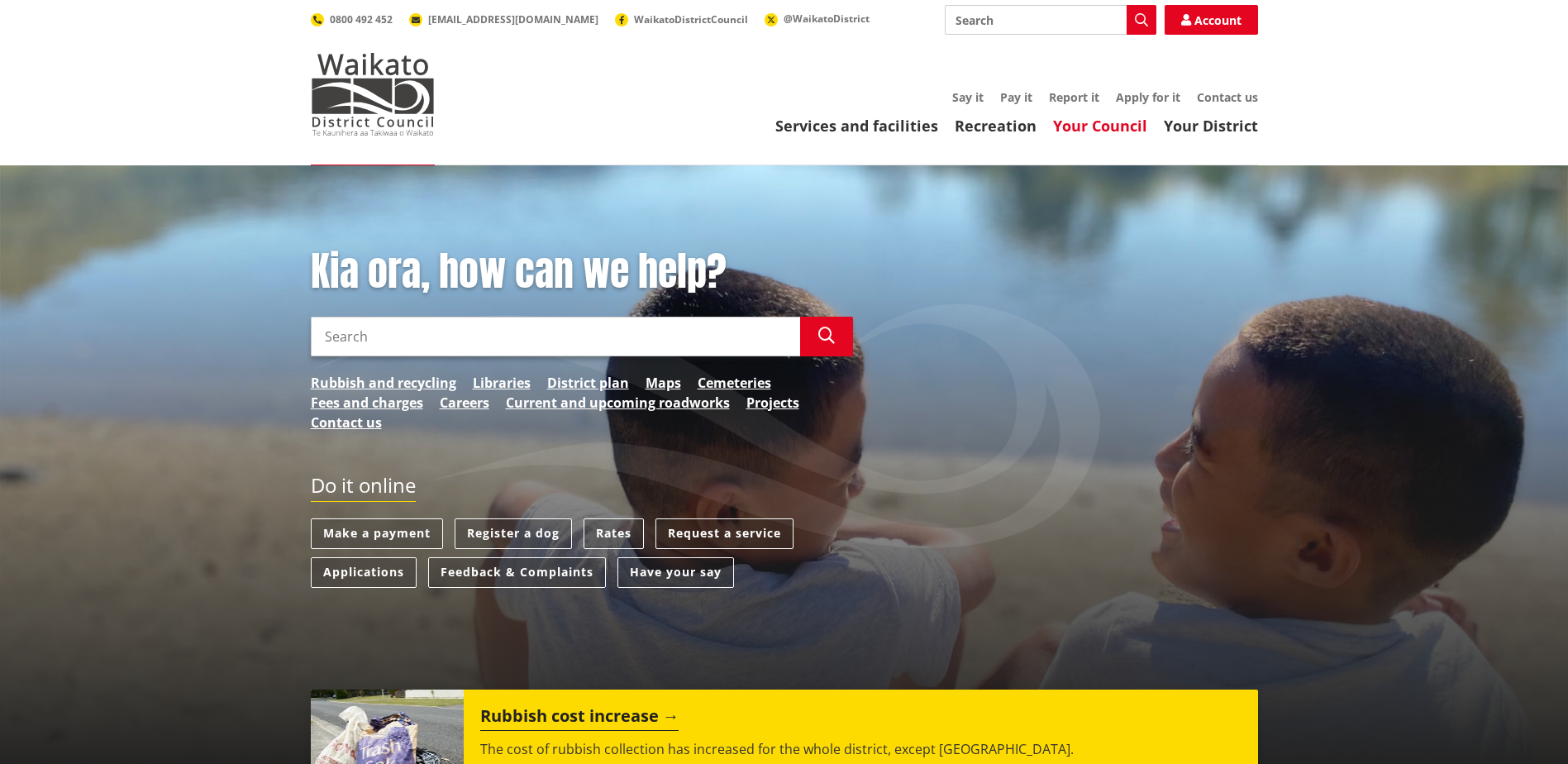 click on "Your Council" at bounding box center [1100, 126] 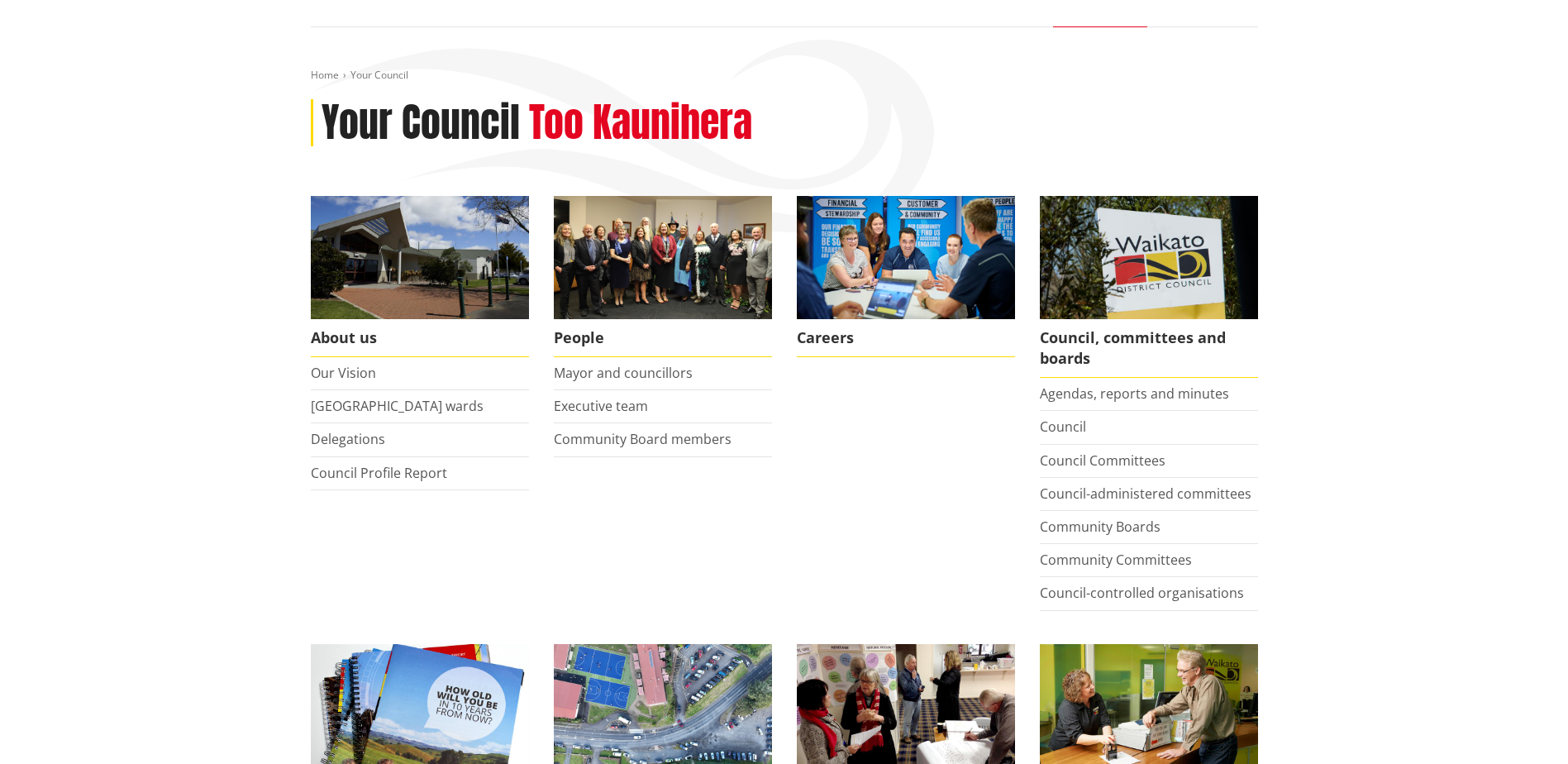 scroll, scrollTop: 0, scrollLeft: 0, axis: both 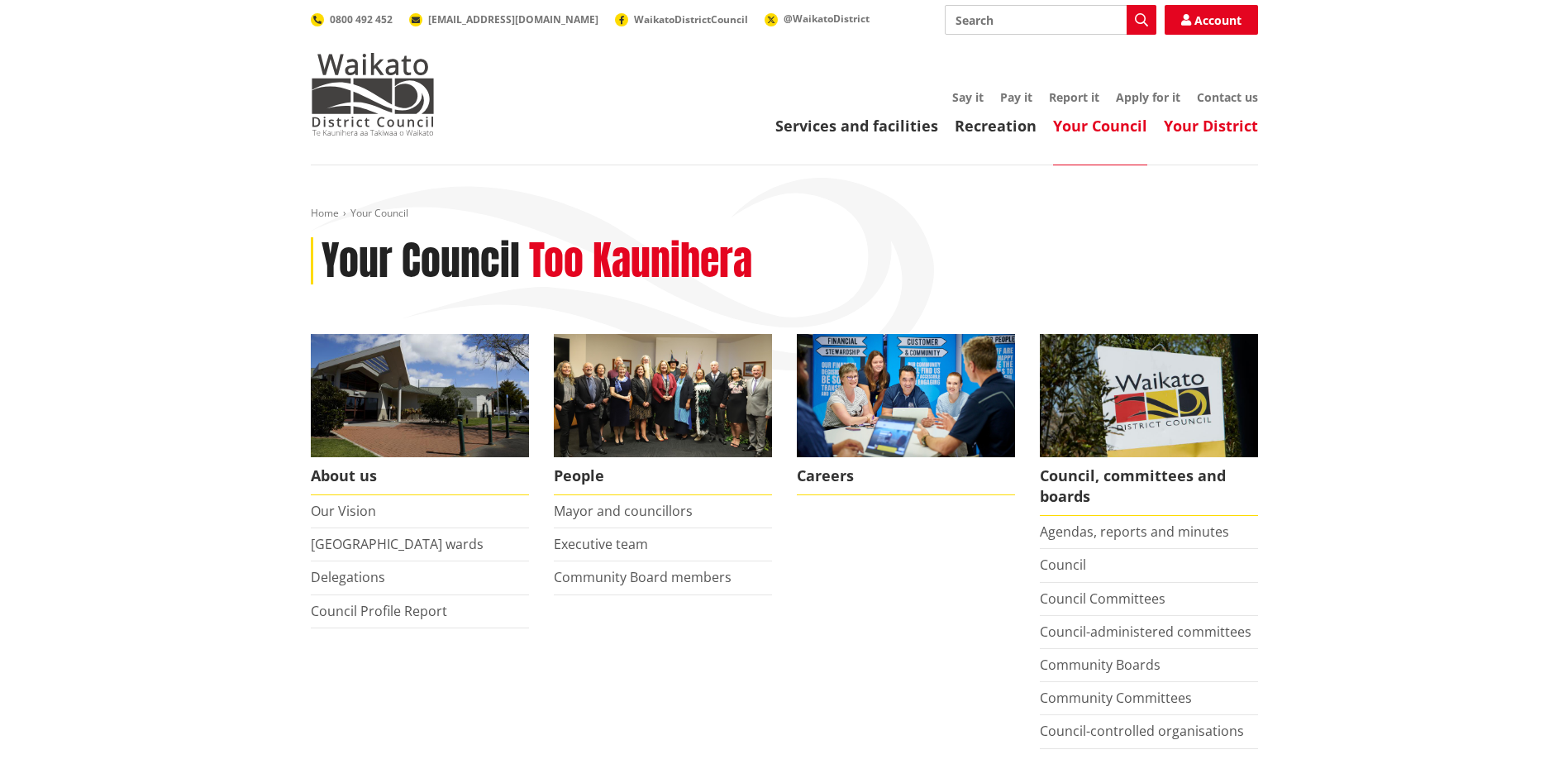click on "Your District" at bounding box center [1211, 126] 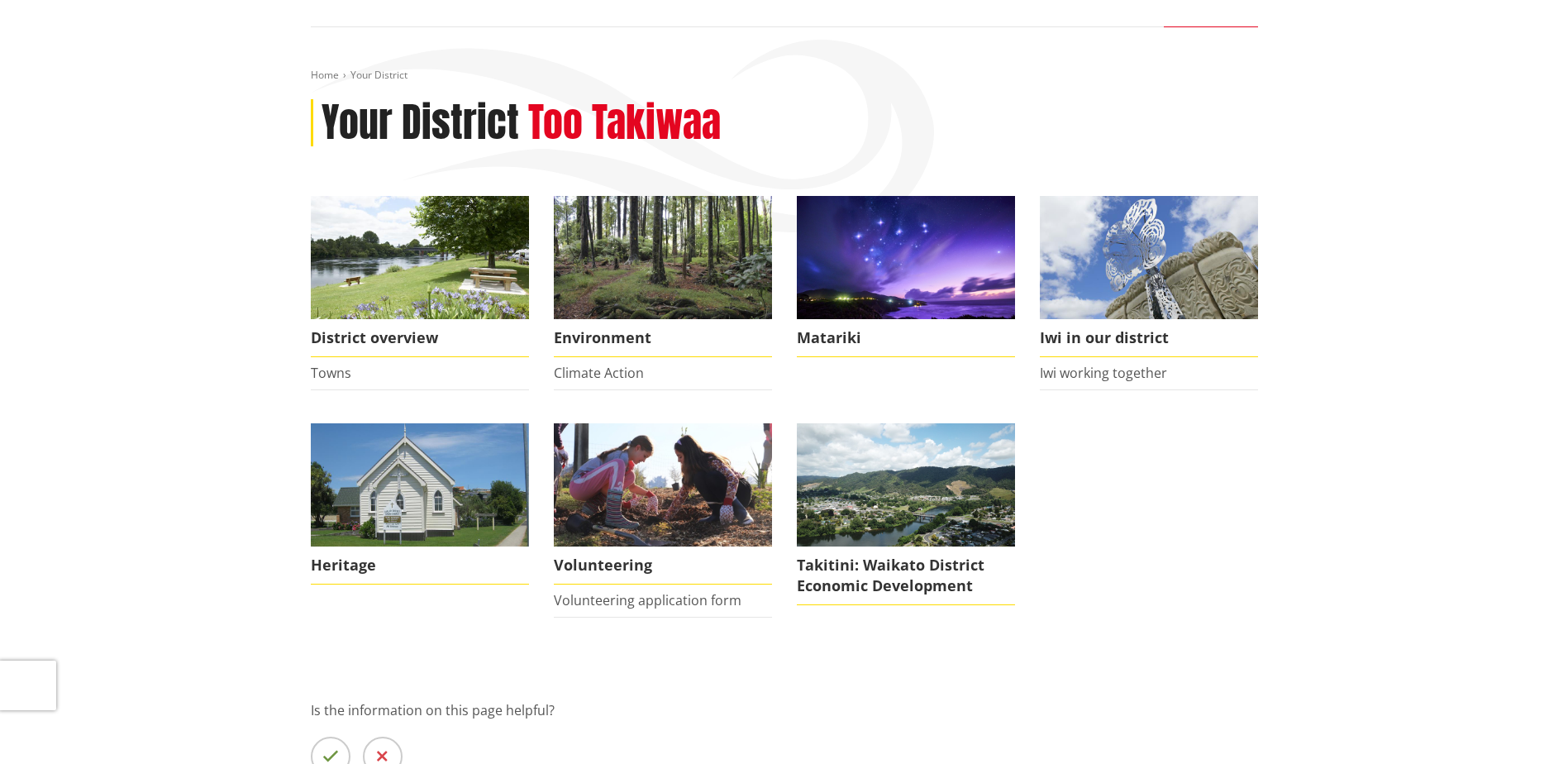 scroll, scrollTop: 0, scrollLeft: 0, axis: both 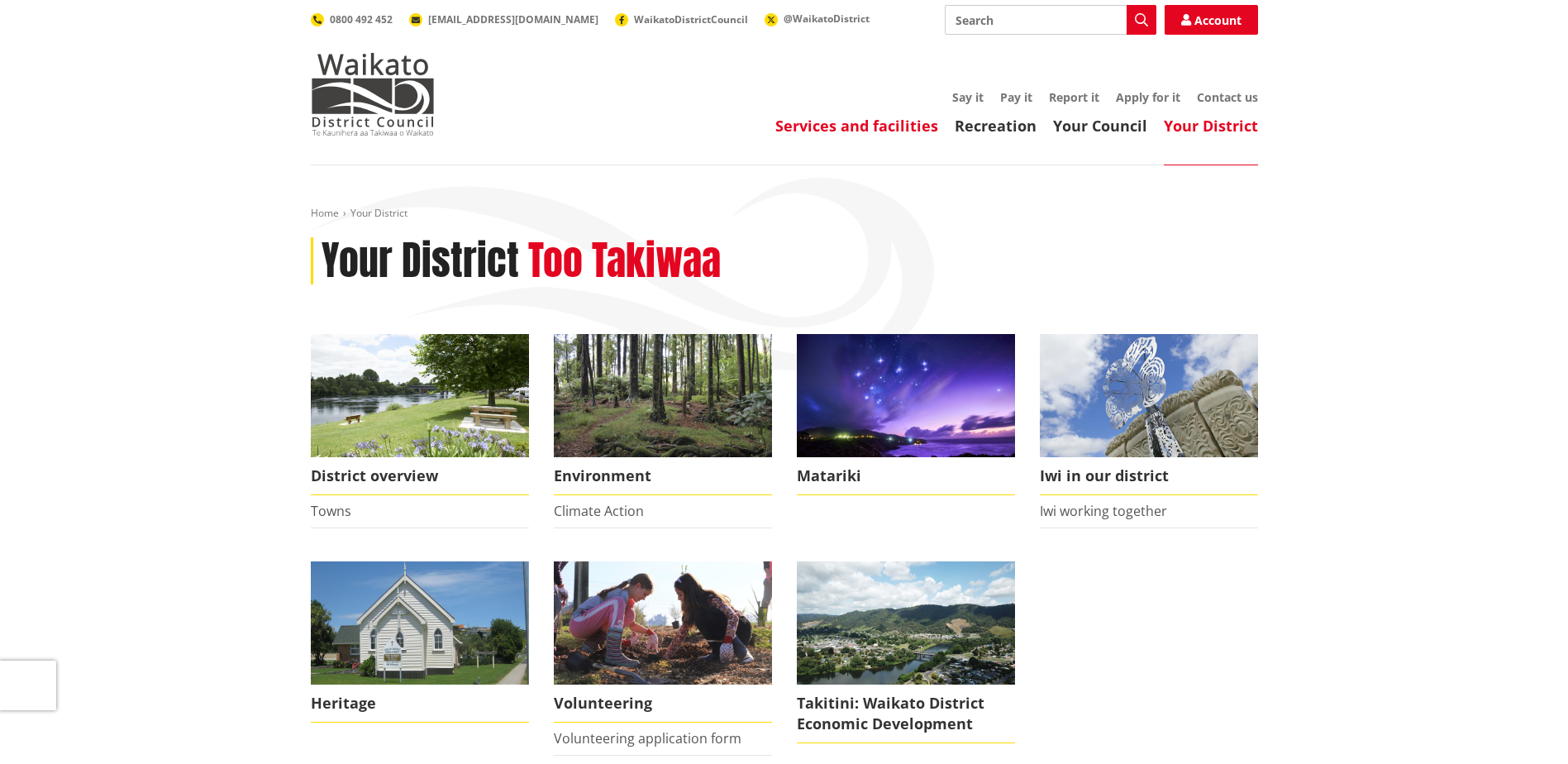 click on "Services and facilities" at bounding box center (856, 126) 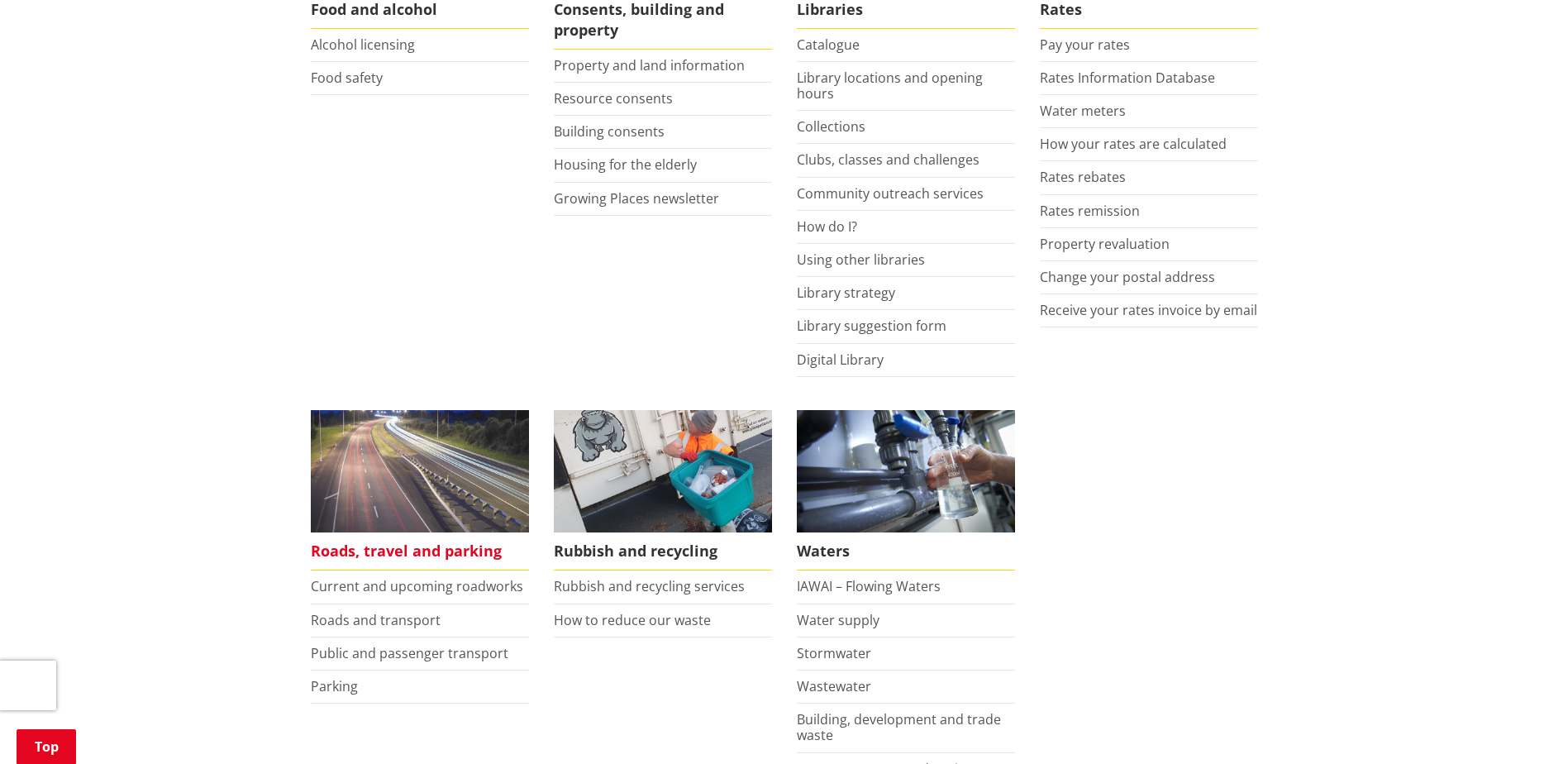 scroll, scrollTop: 965, scrollLeft: 0, axis: vertical 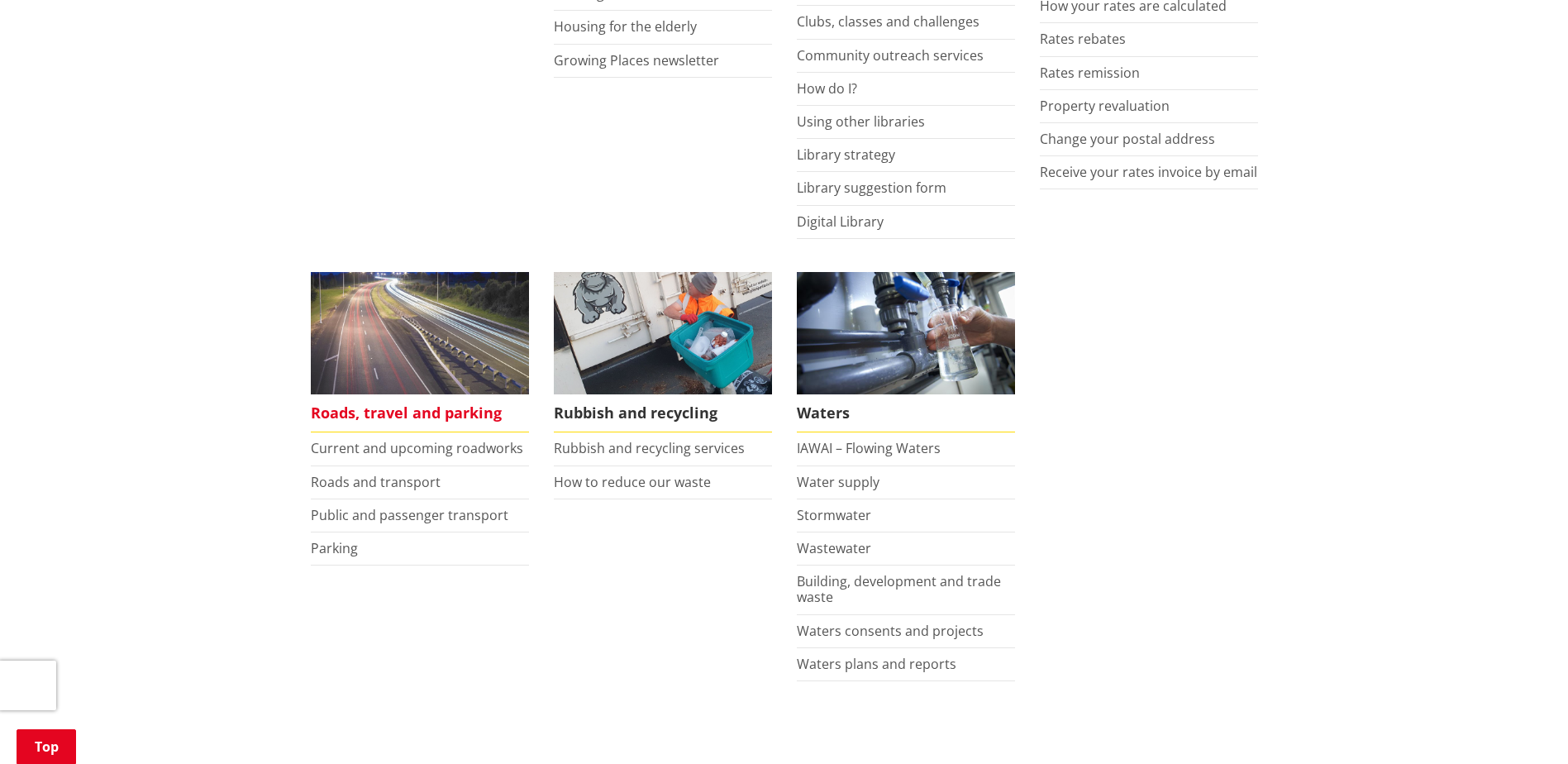 click on "Roads, travel and parking" at bounding box center (420, 413) 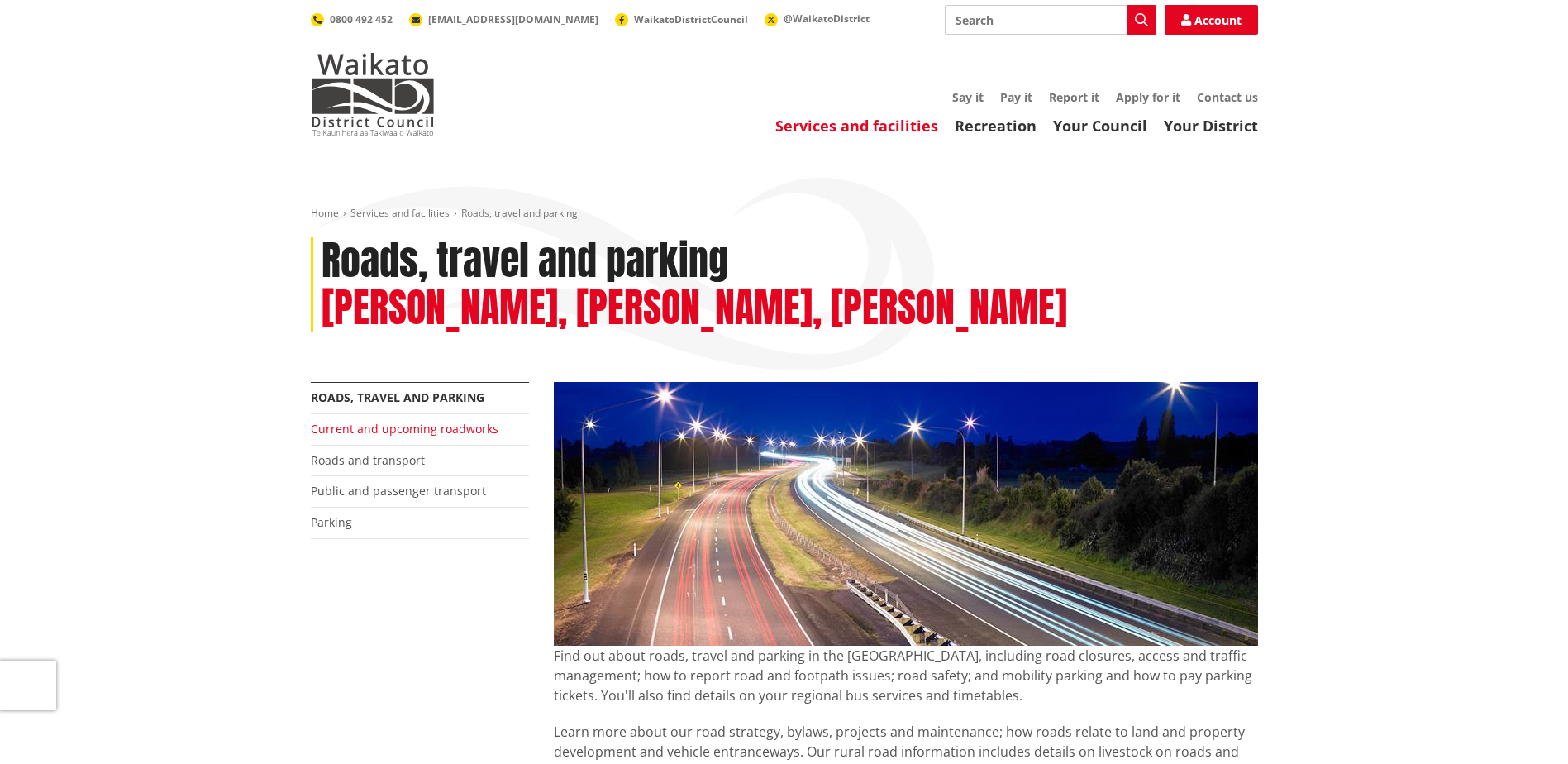 scroll, scrollTop: 0, scrollLeft: 0, axis: both 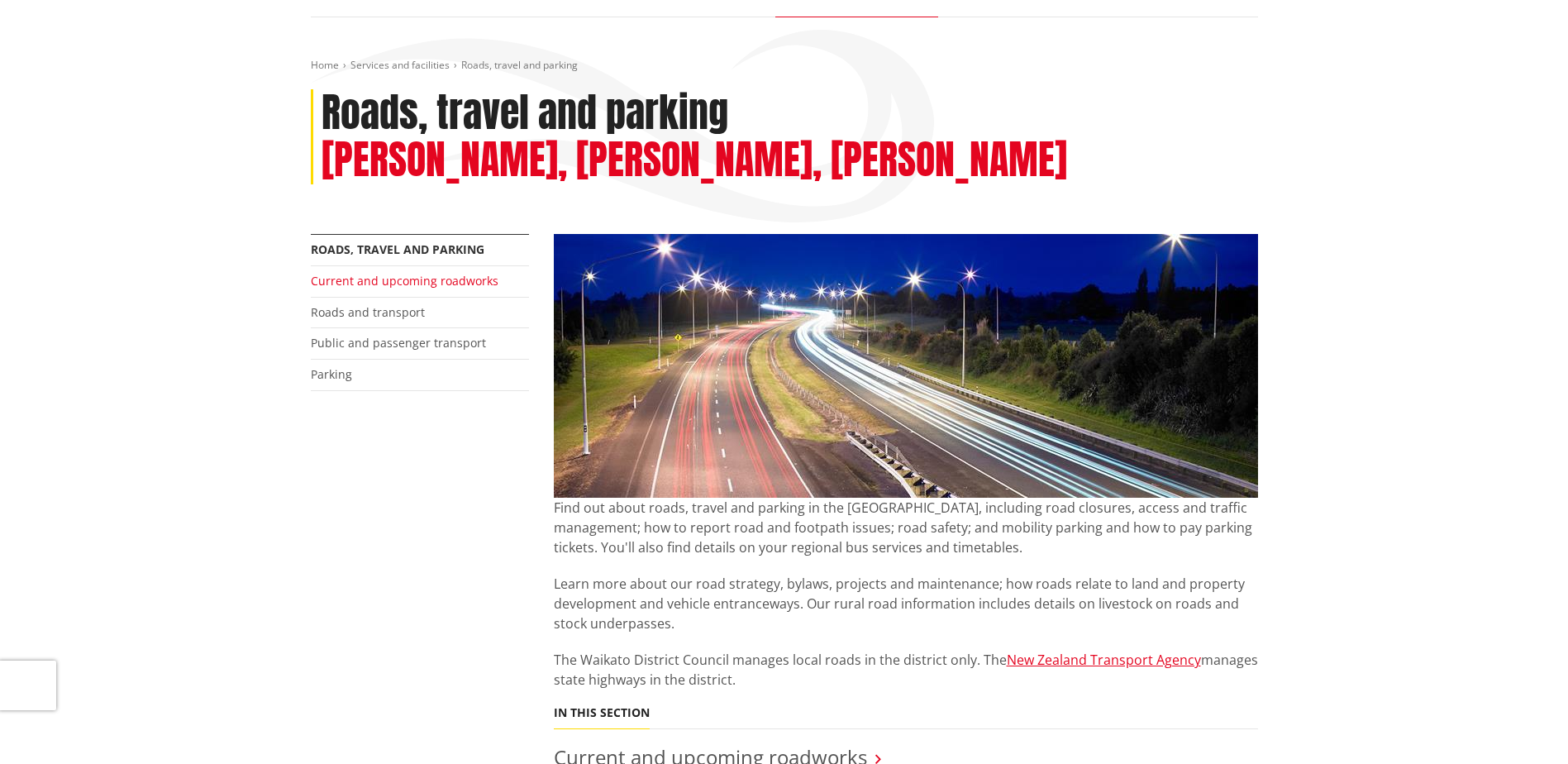 click on "Current and upcoming roadworks" at bounding box center (404, 280) 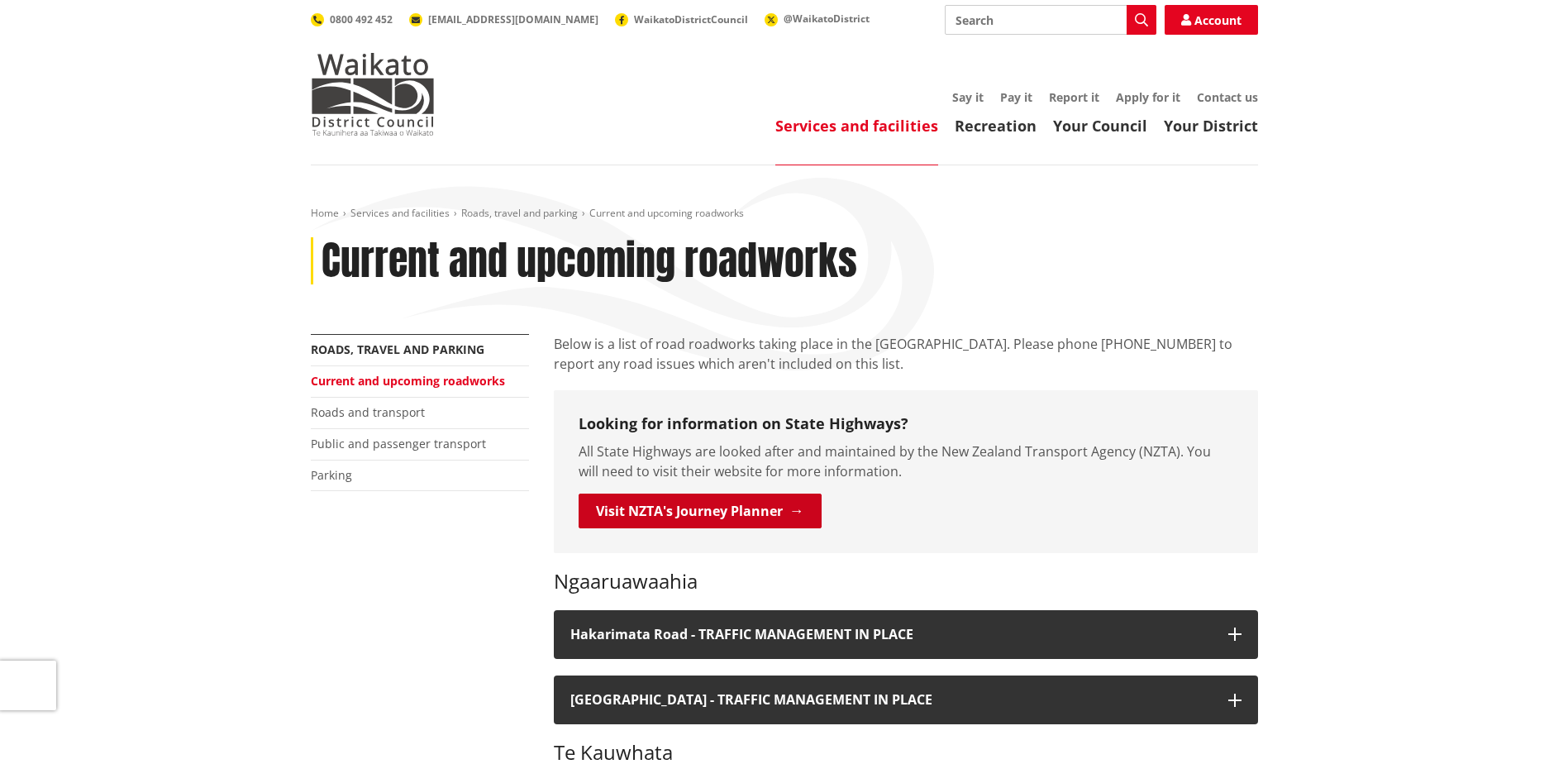 scroll, scrollTop: 0, scrollLeft: 0, axis: both 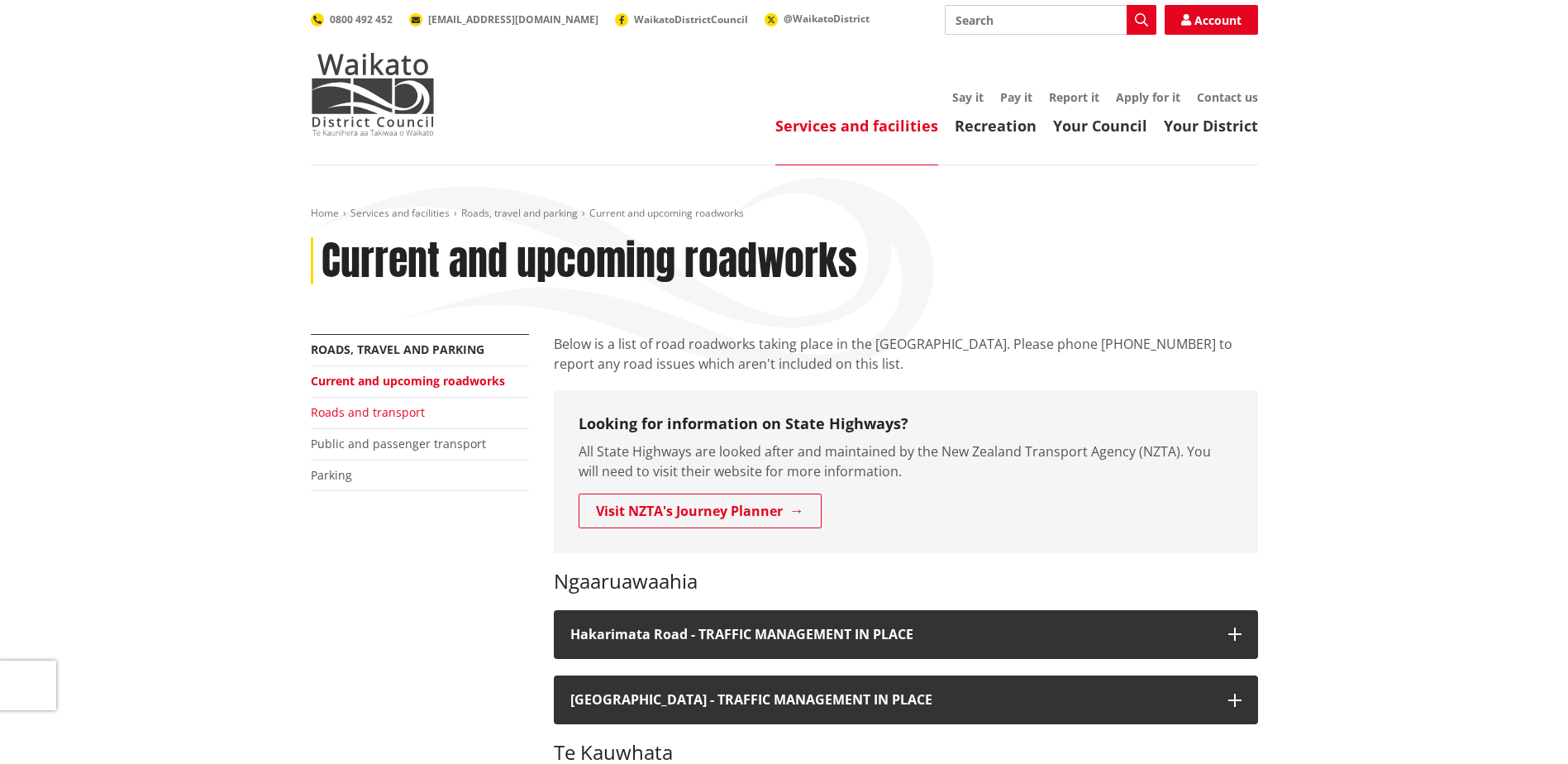click on "Roads and transport" at bounding box center (368, 412) 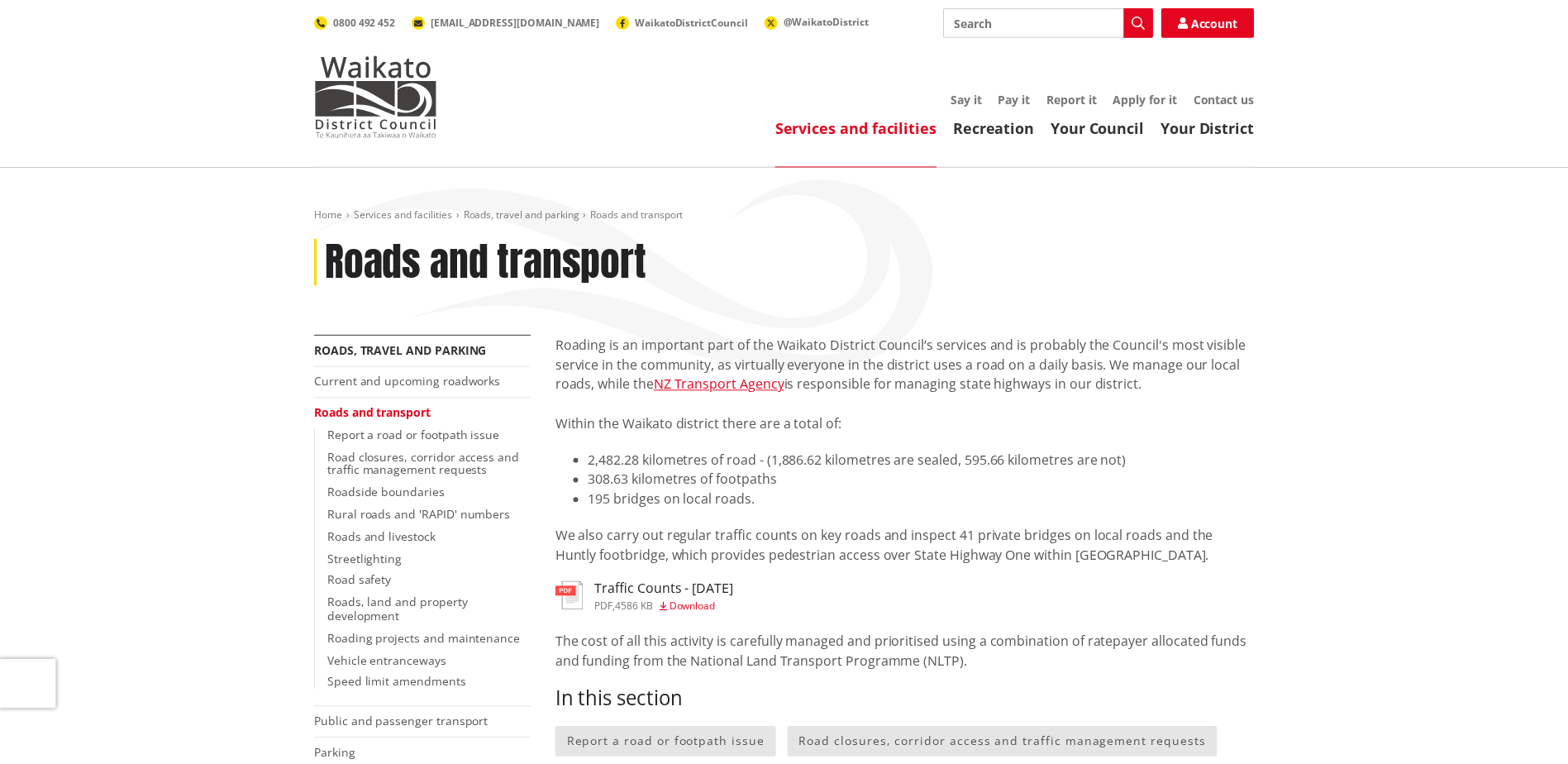 scroll, scrollTop: 0, scrollLeft: 0, axis: both 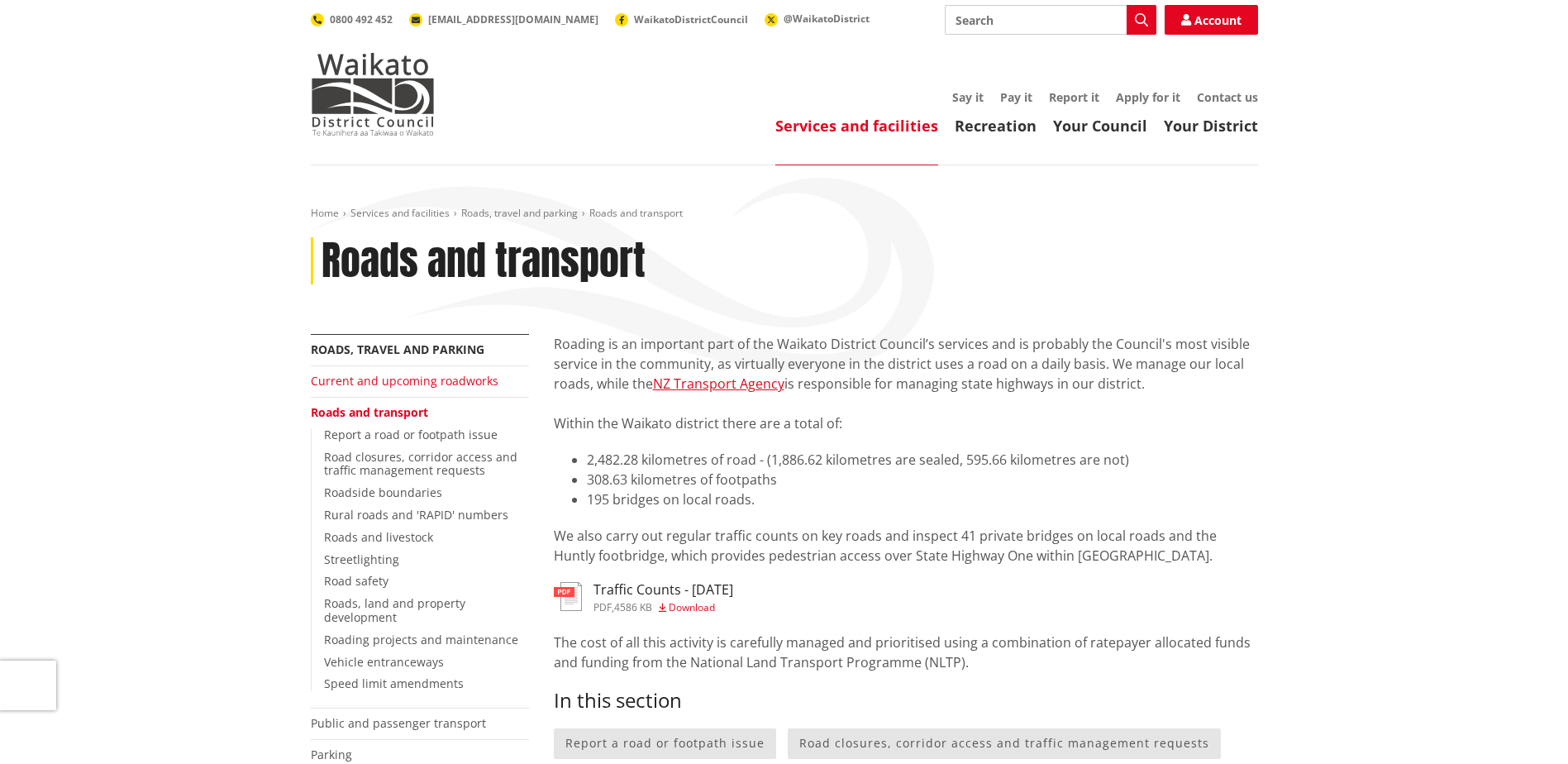 click on "Current and upcoming roadworks" at bounding box center (404, 380) 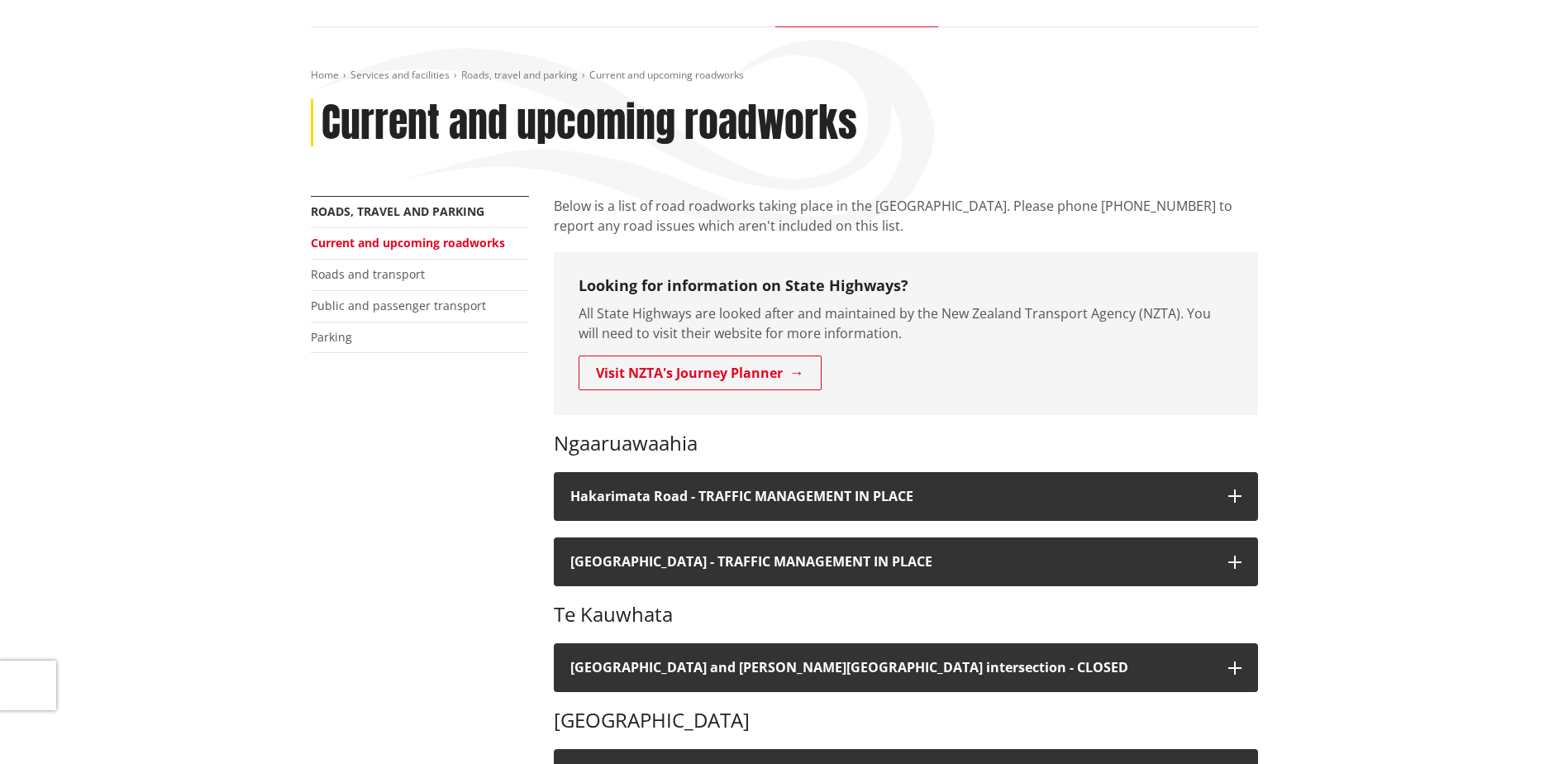 scroll, scrollTop: 0, scrollLeft: 0, axis: both 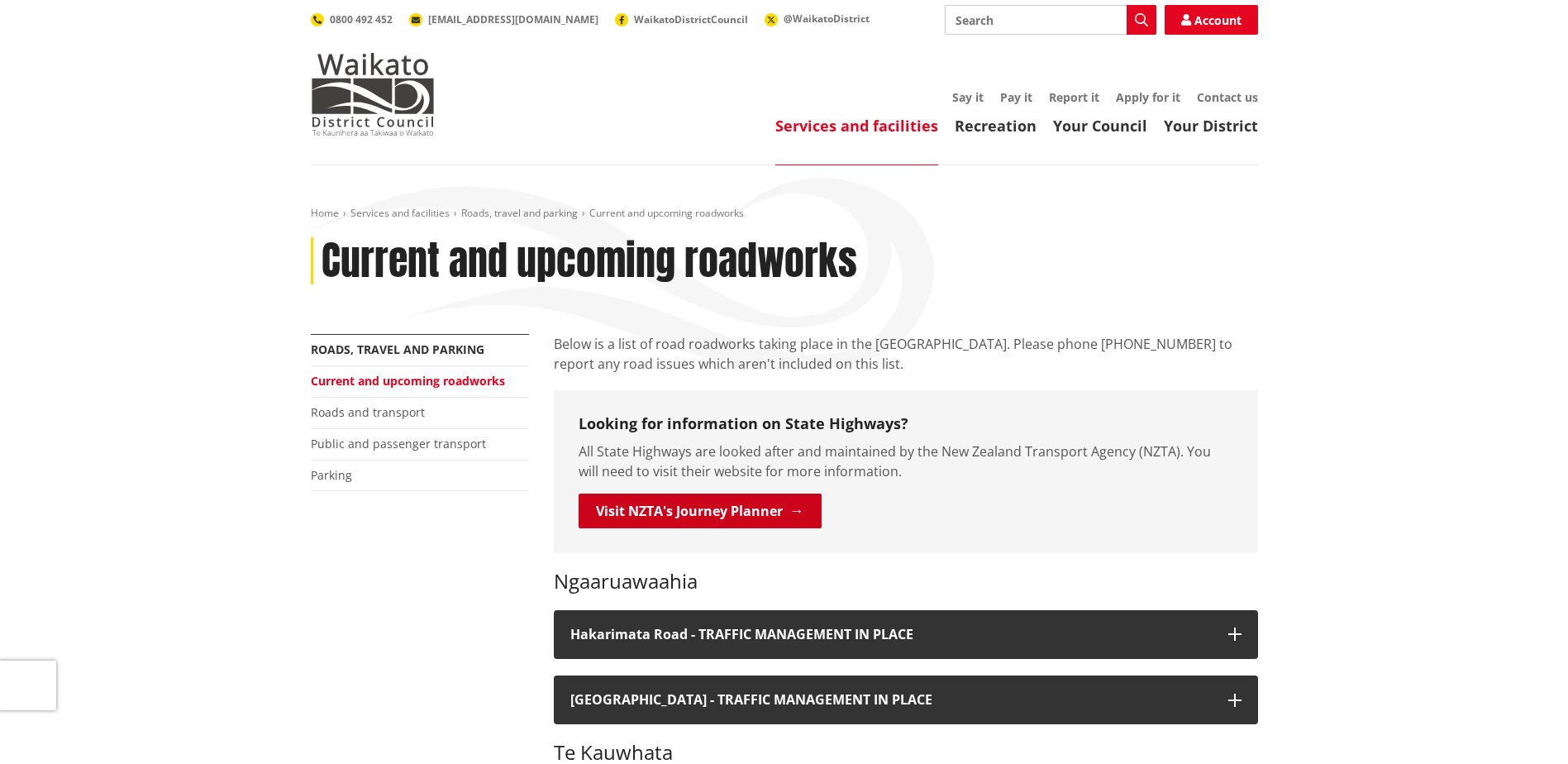 click on "Visit NZTA's Journey Planner" at bounding box center [700, 511] 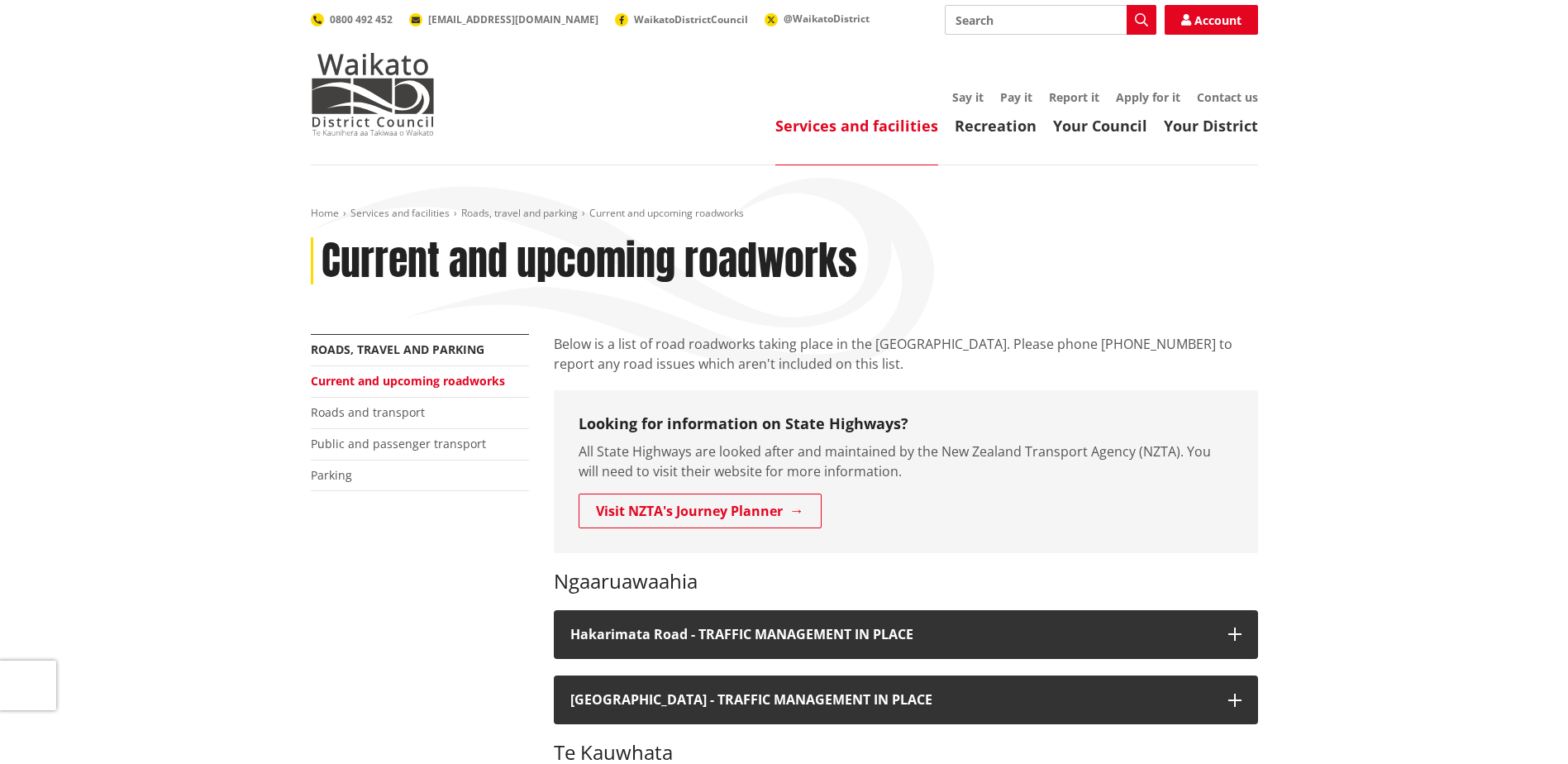 scroll, scrollTop: 0, scrollLeft: 0, axis: both 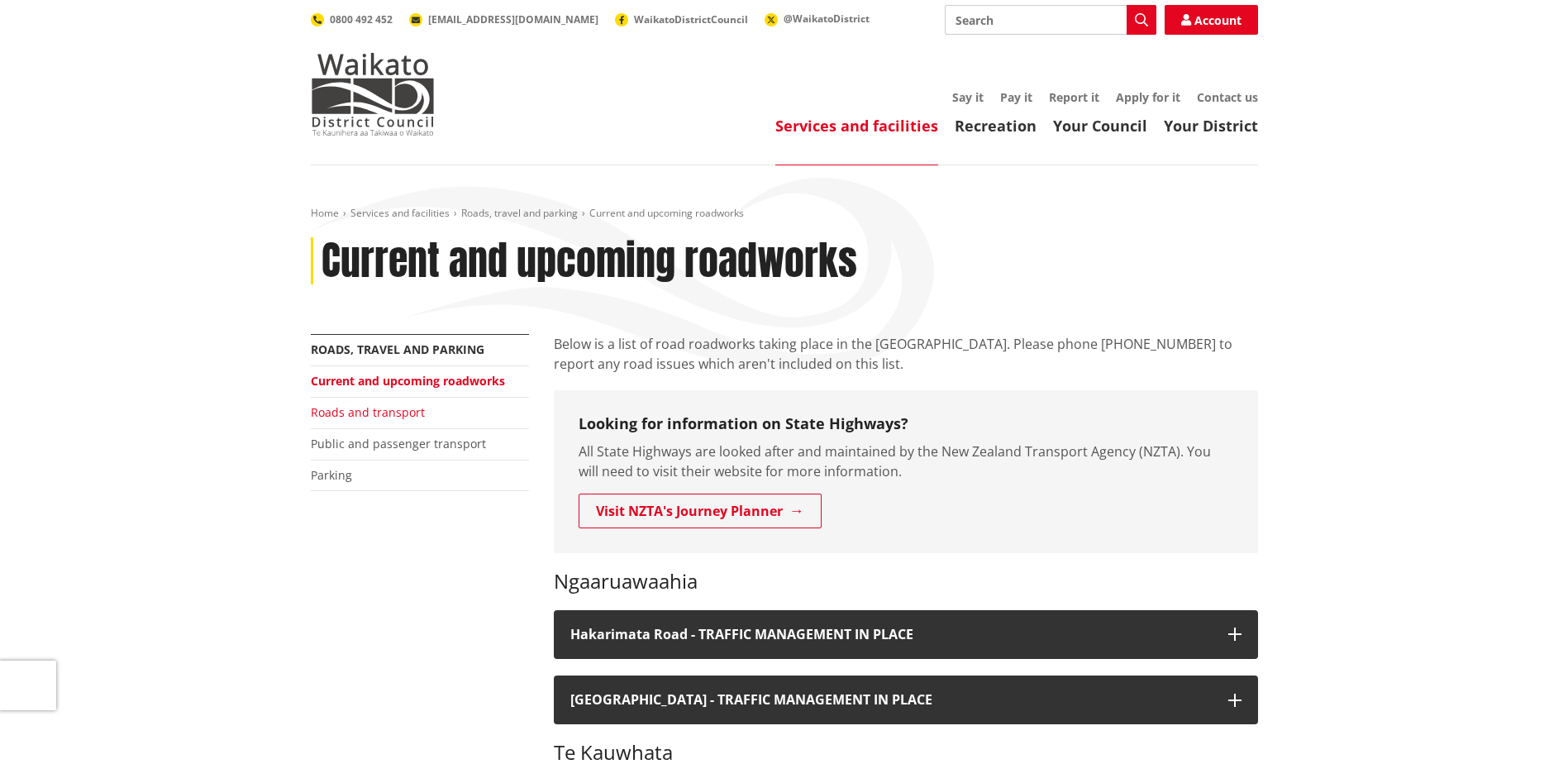 click on "Roads and transport" at bounding box center (368, 412) 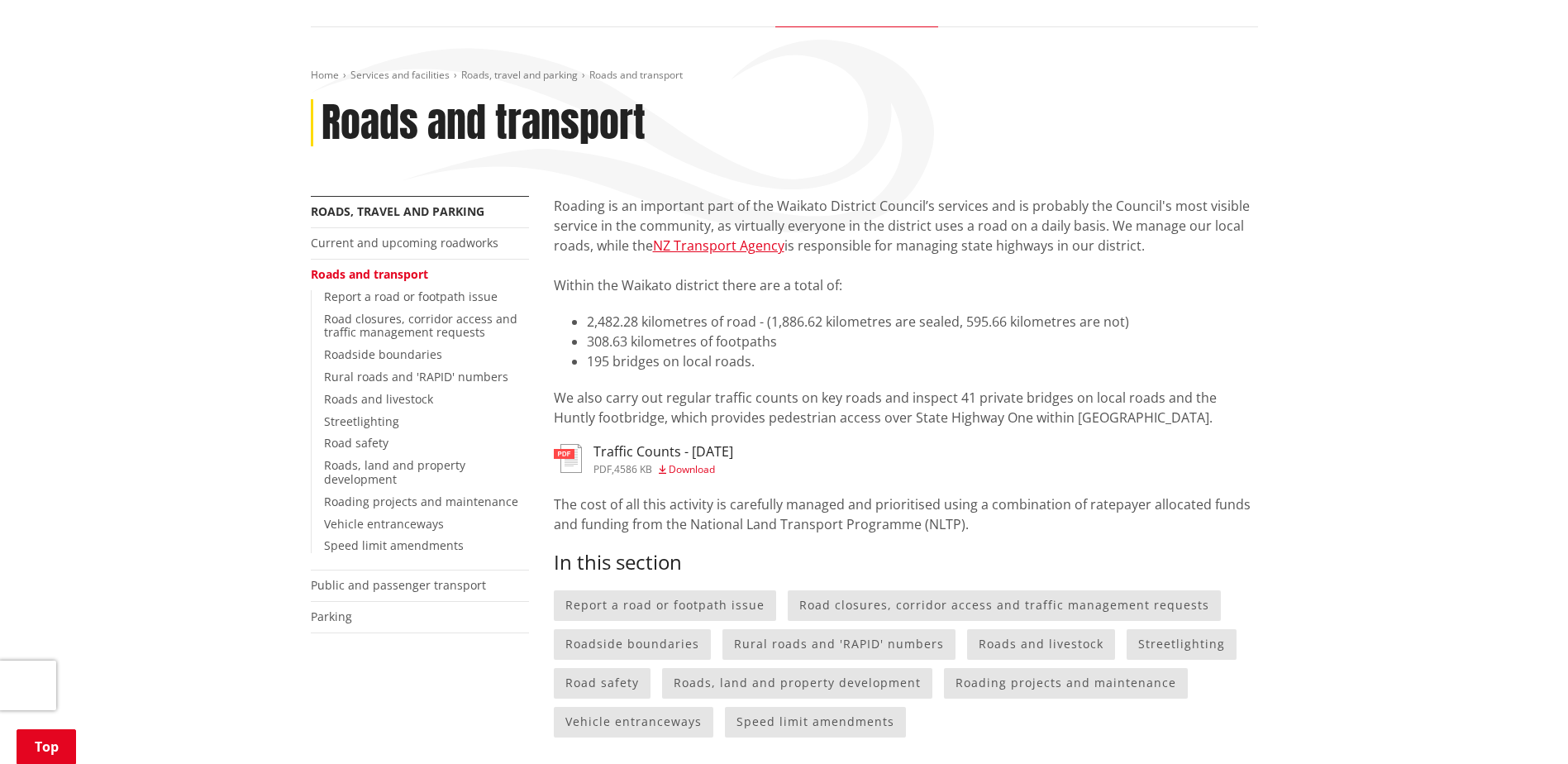 scroll, scrollTop: 275, scrollLeft: 0, axis: vertical 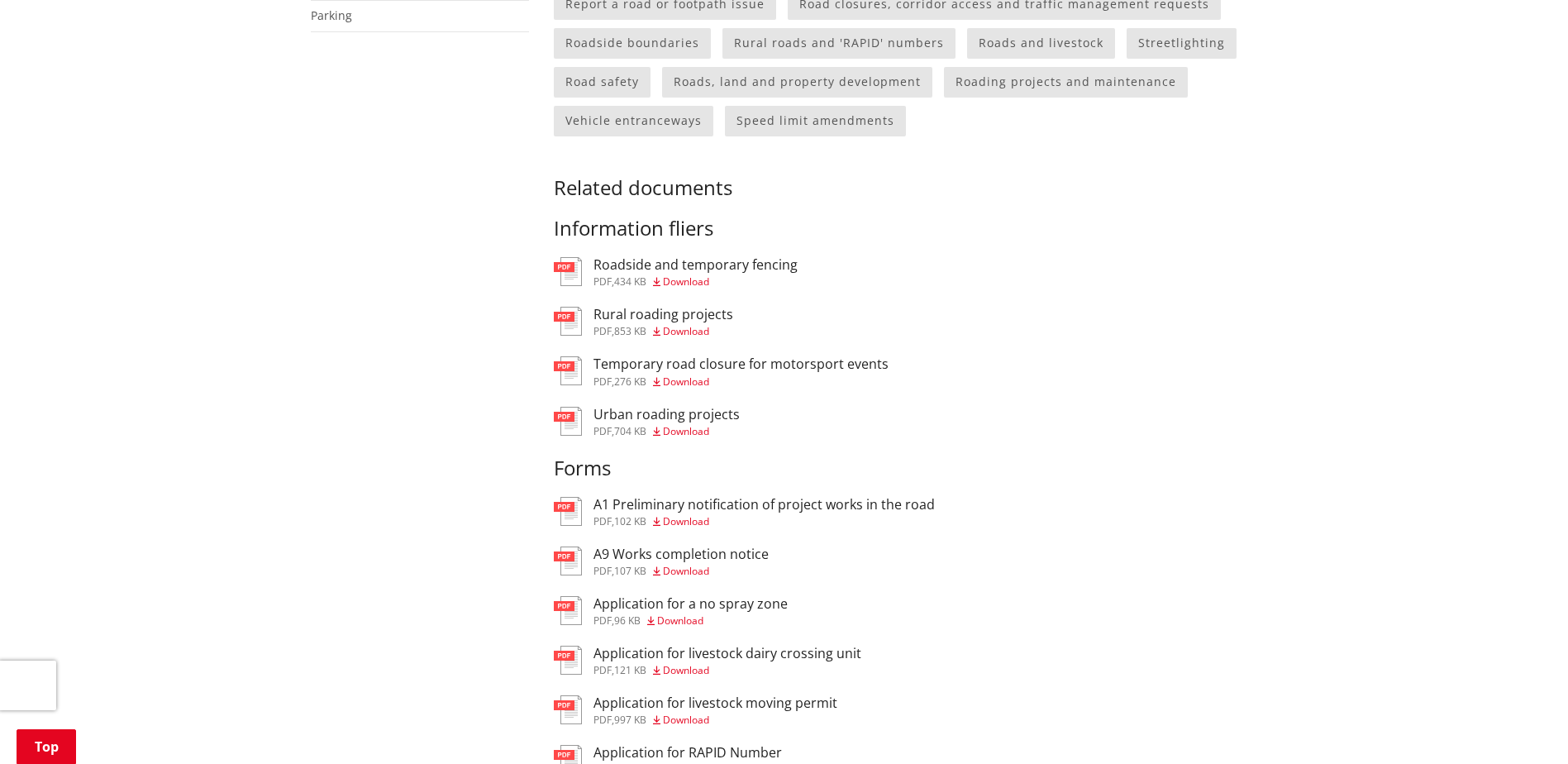 click at bounding box center [568, 271] 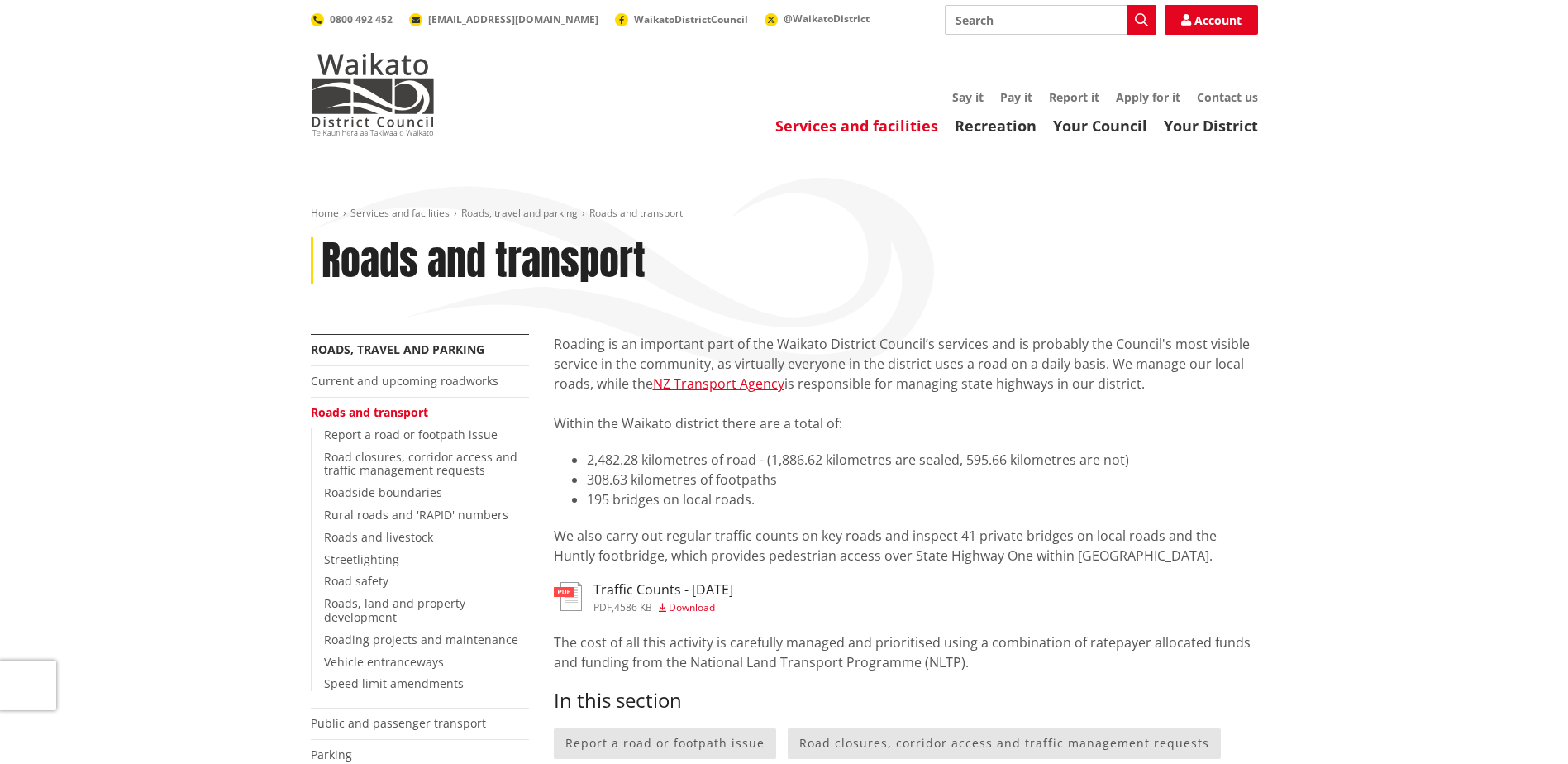 scroll, scrollTop: 739, scrollLeft: 0, axis: vertical 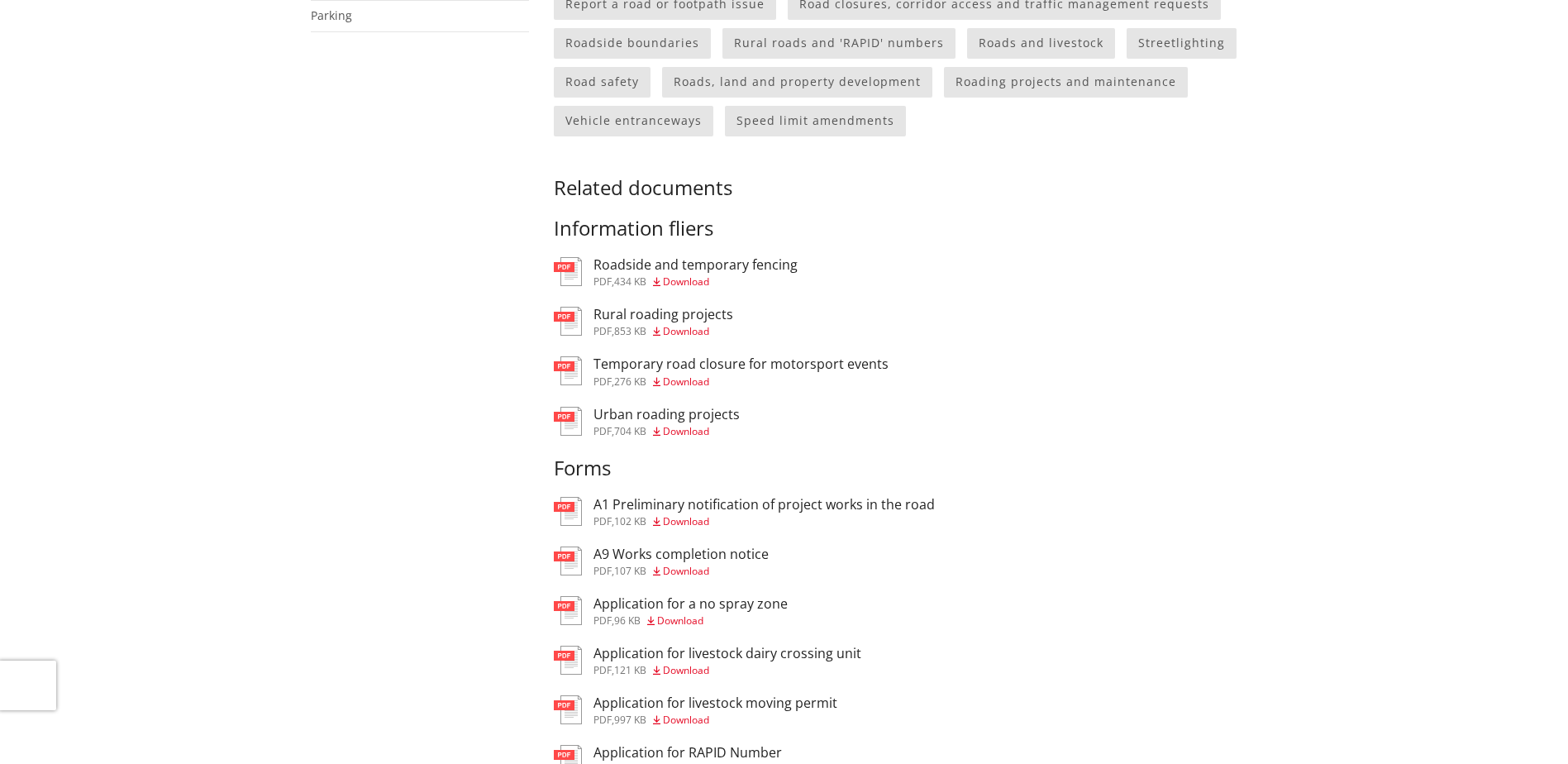click on "Rural roading projects" at bounding box center (663, 314) 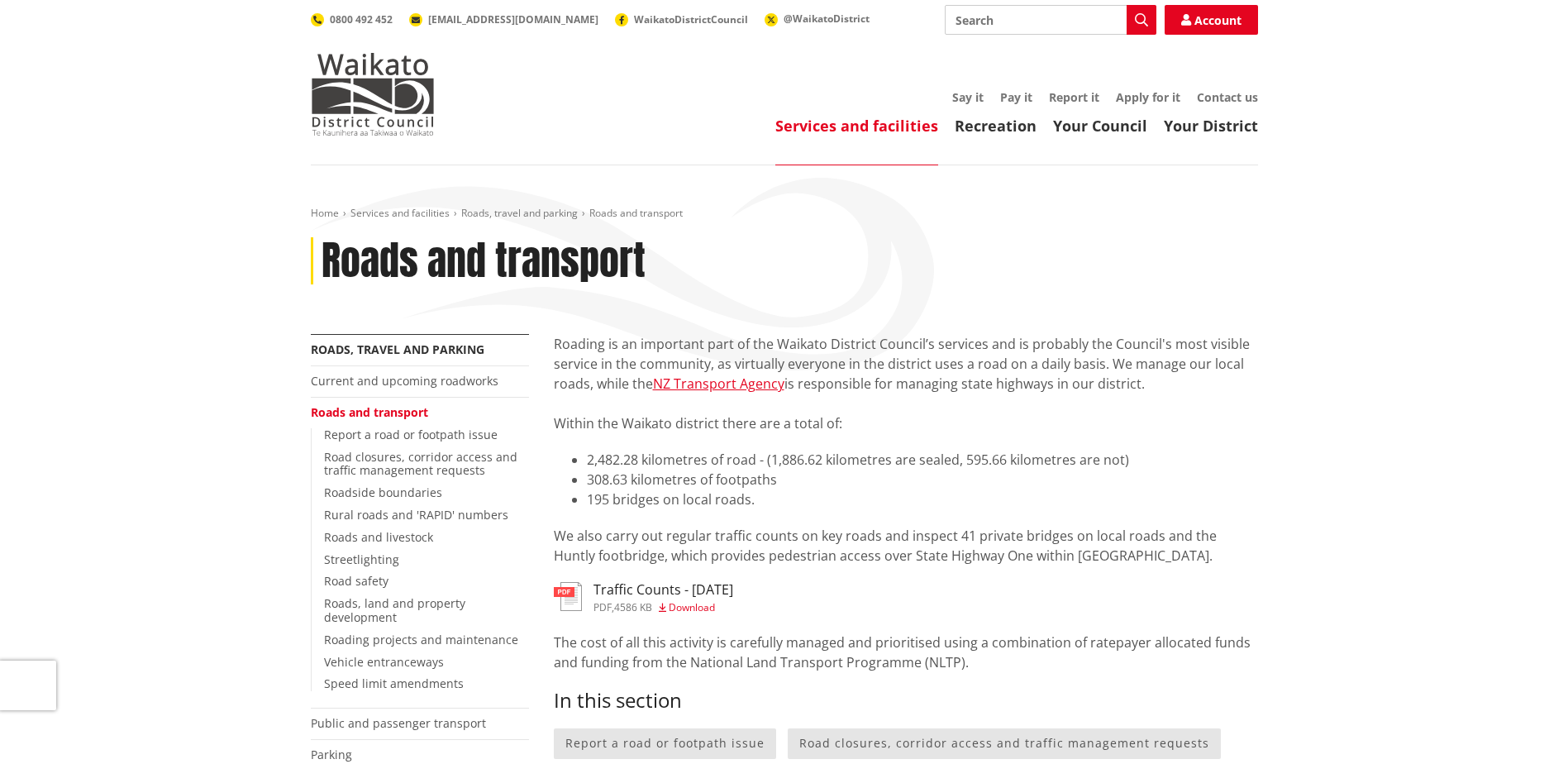 scroll, scrollTop: 739, scrollLeft: 0, axis: vertical 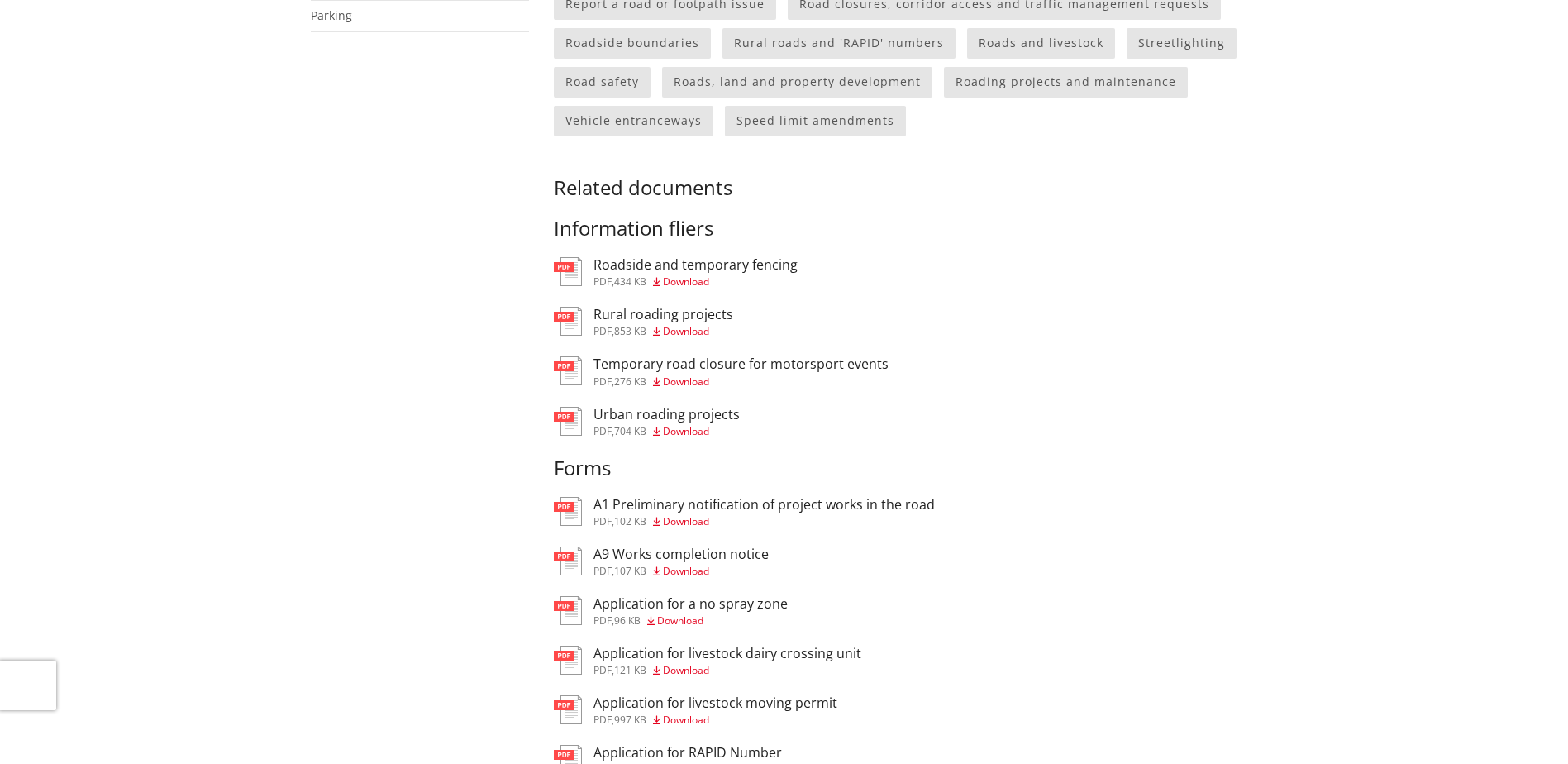 click on "Temporary road closure for motorsport events" at bounding box center (741, 364) 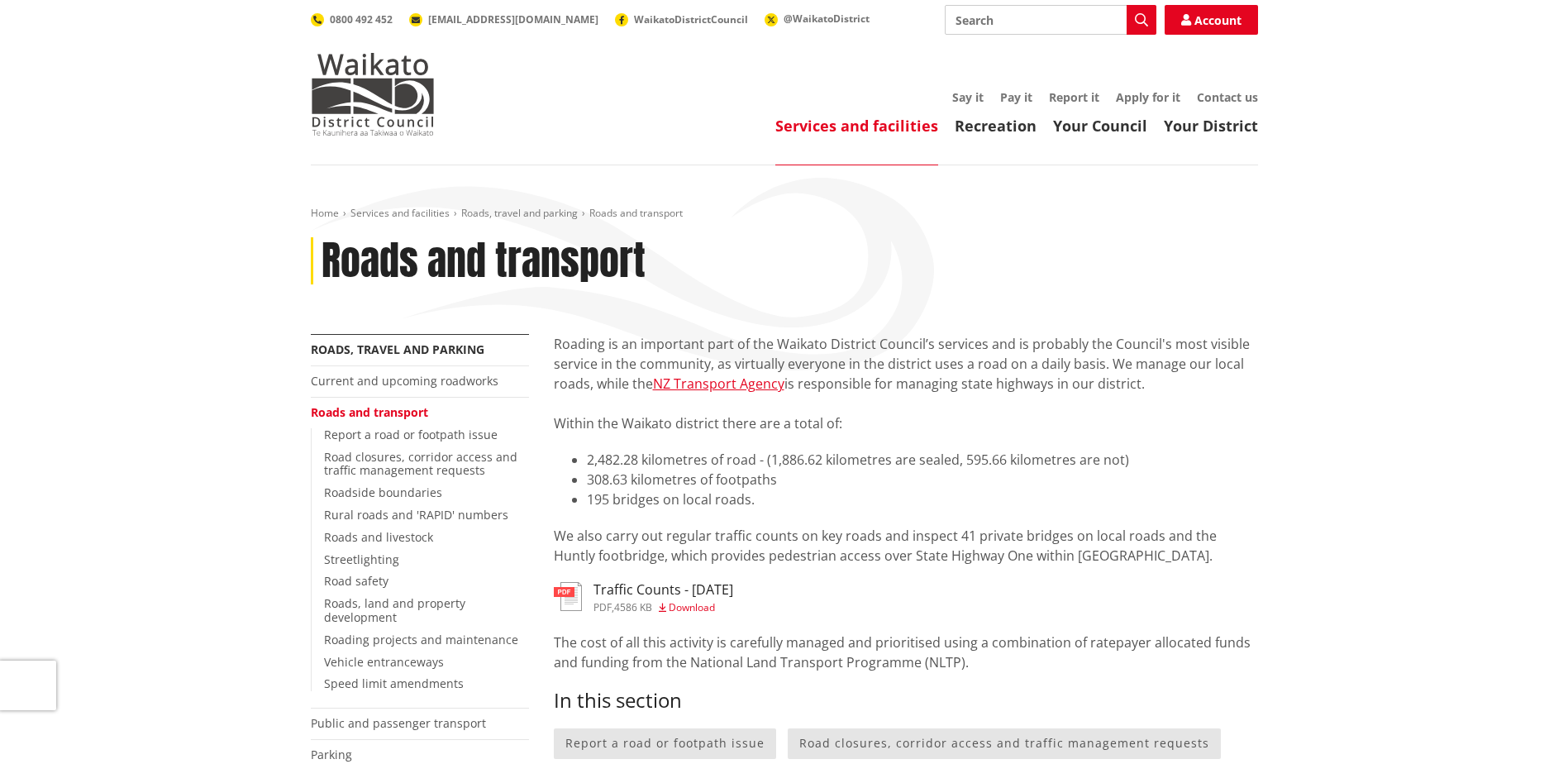 scroll, scrollTop: 739, scrollLeft: 0, axis: vertical 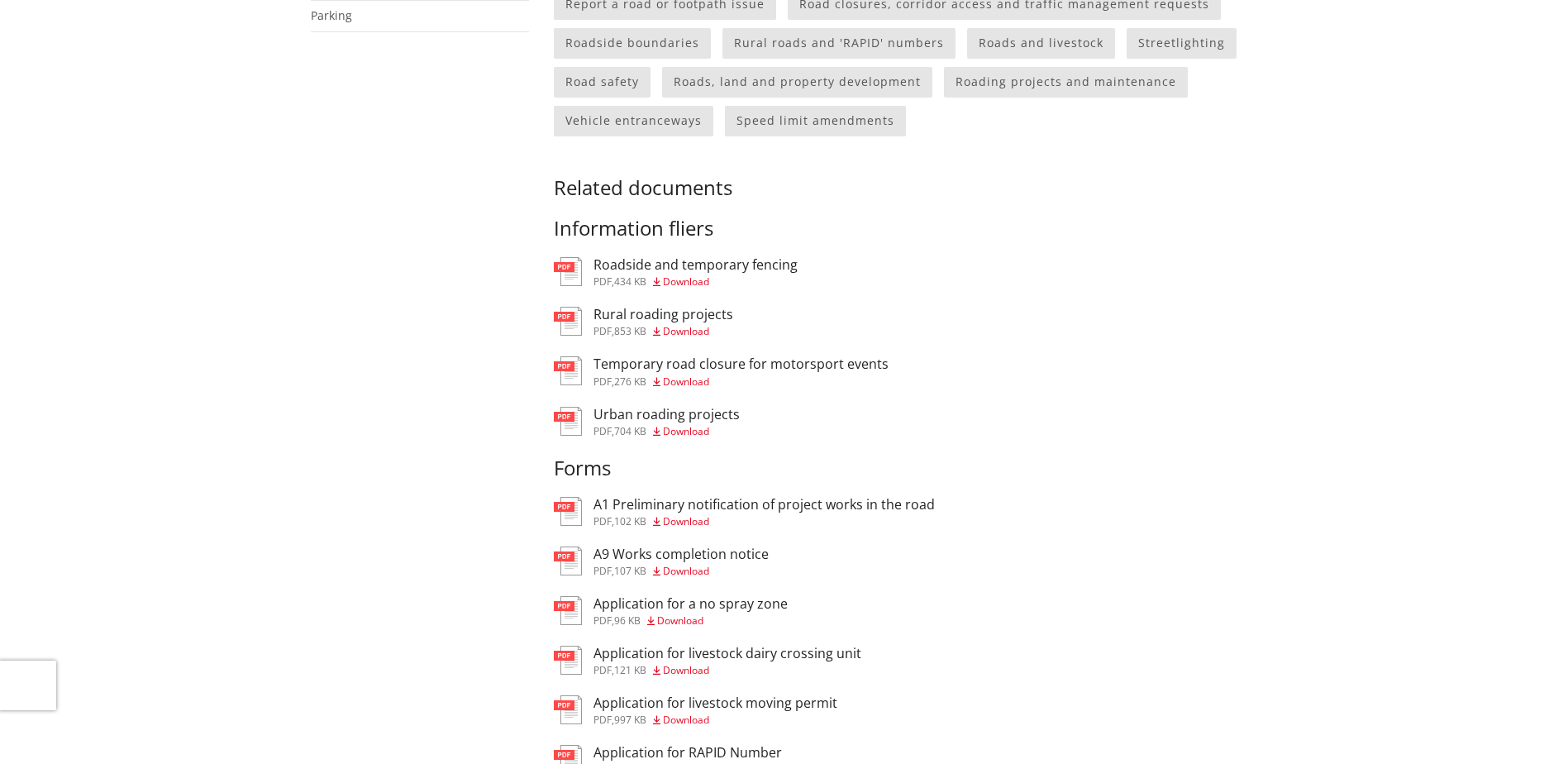 click on "Urban roading projects" at bounding box center [666, 414] 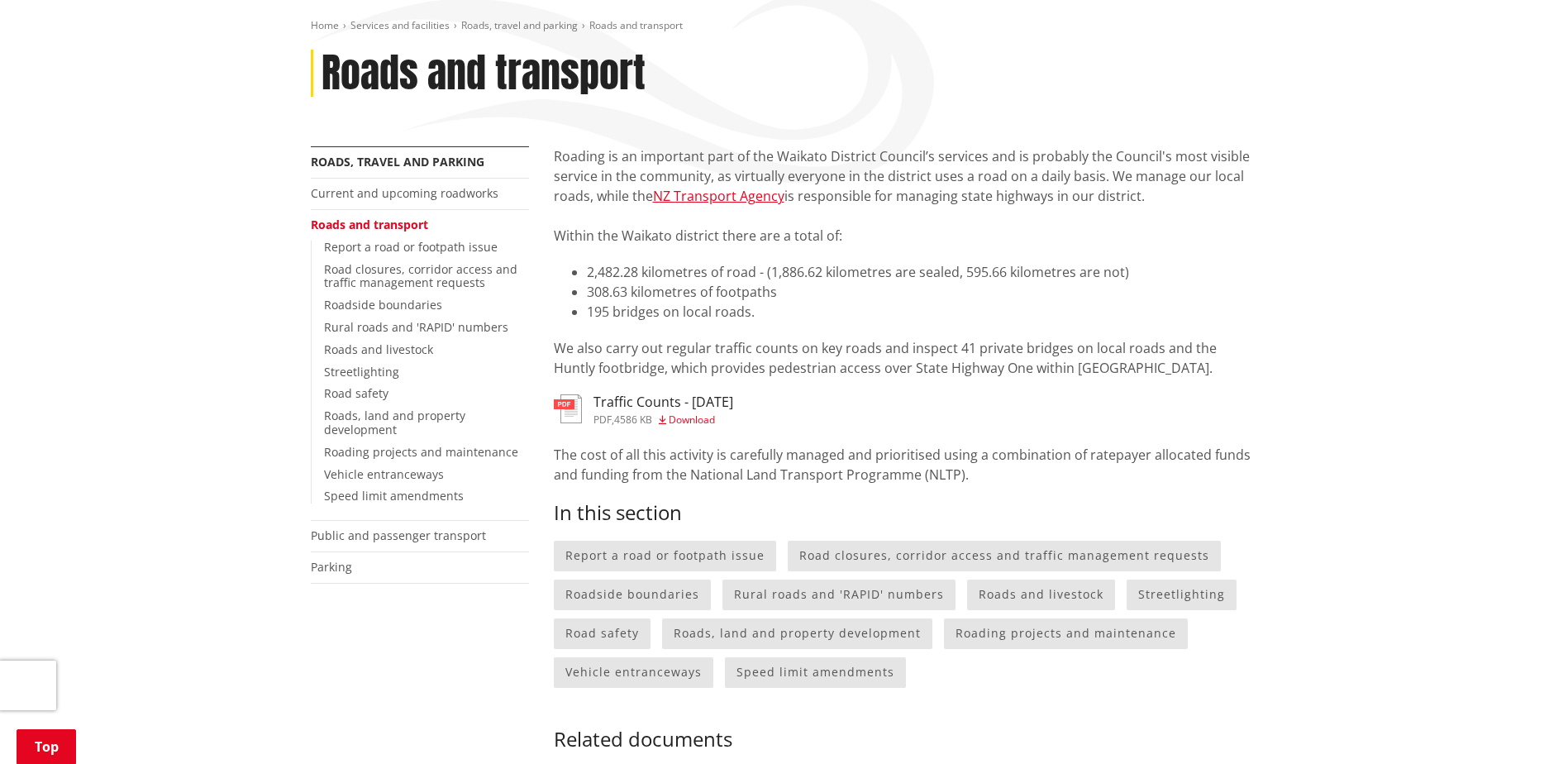 scroll, scrollTop: 326, scrollLeft: 0, axis: vertical 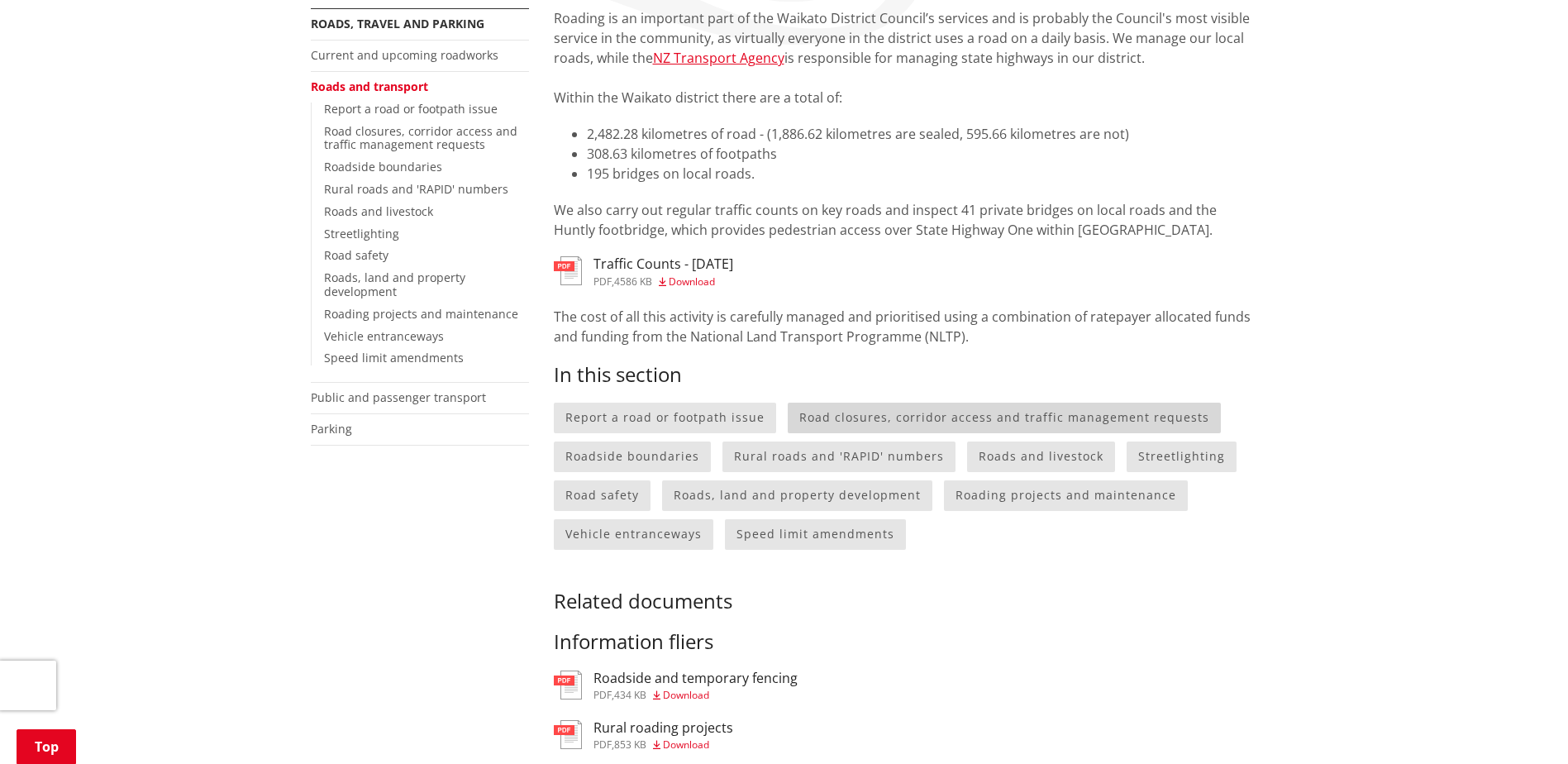 click on "Road closures, corridor access and traffic management requests" at bounding box center [1004, 418] 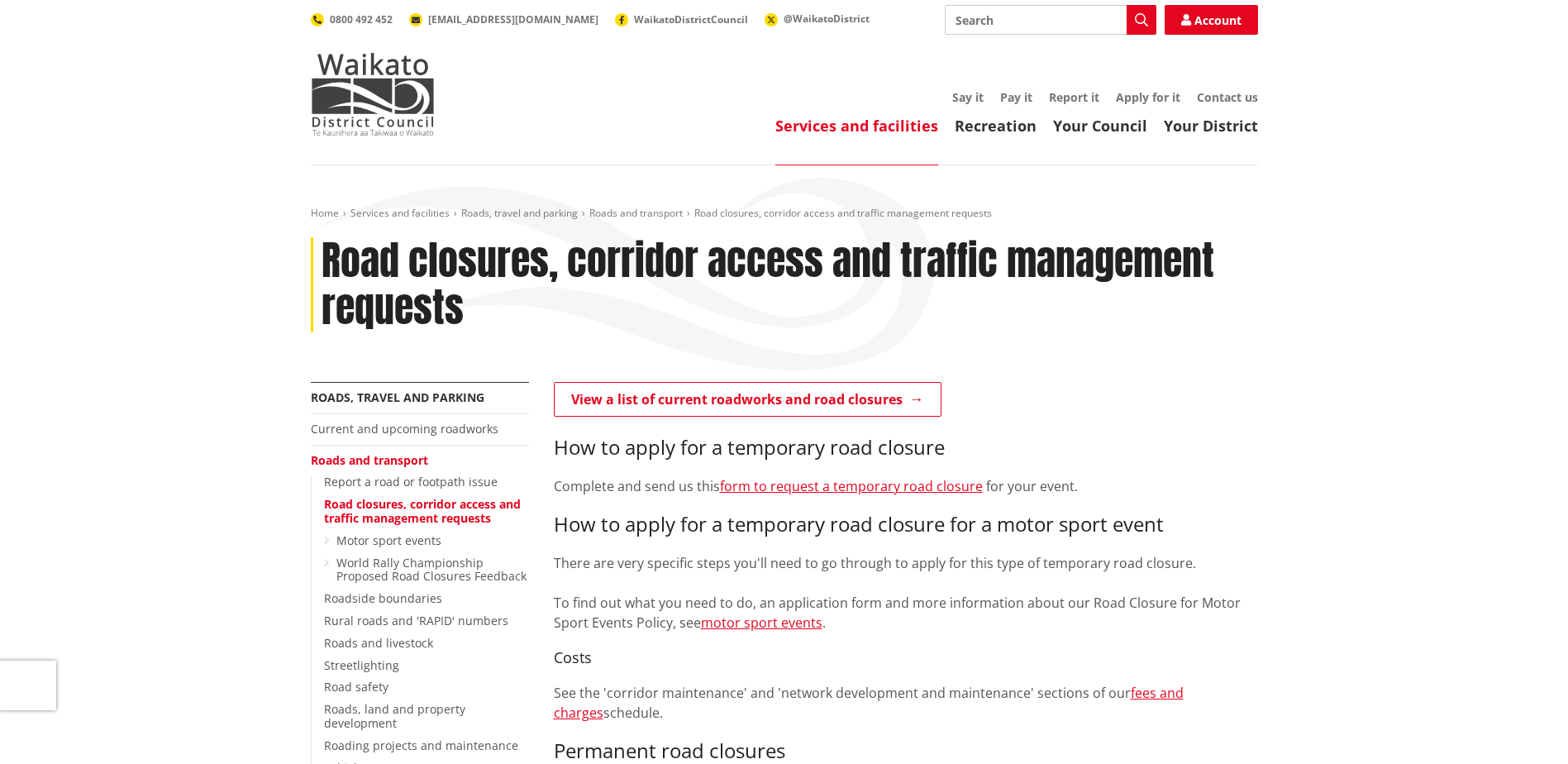 scroll, scrollTop: 0, scrollLeft: 0, axis: both 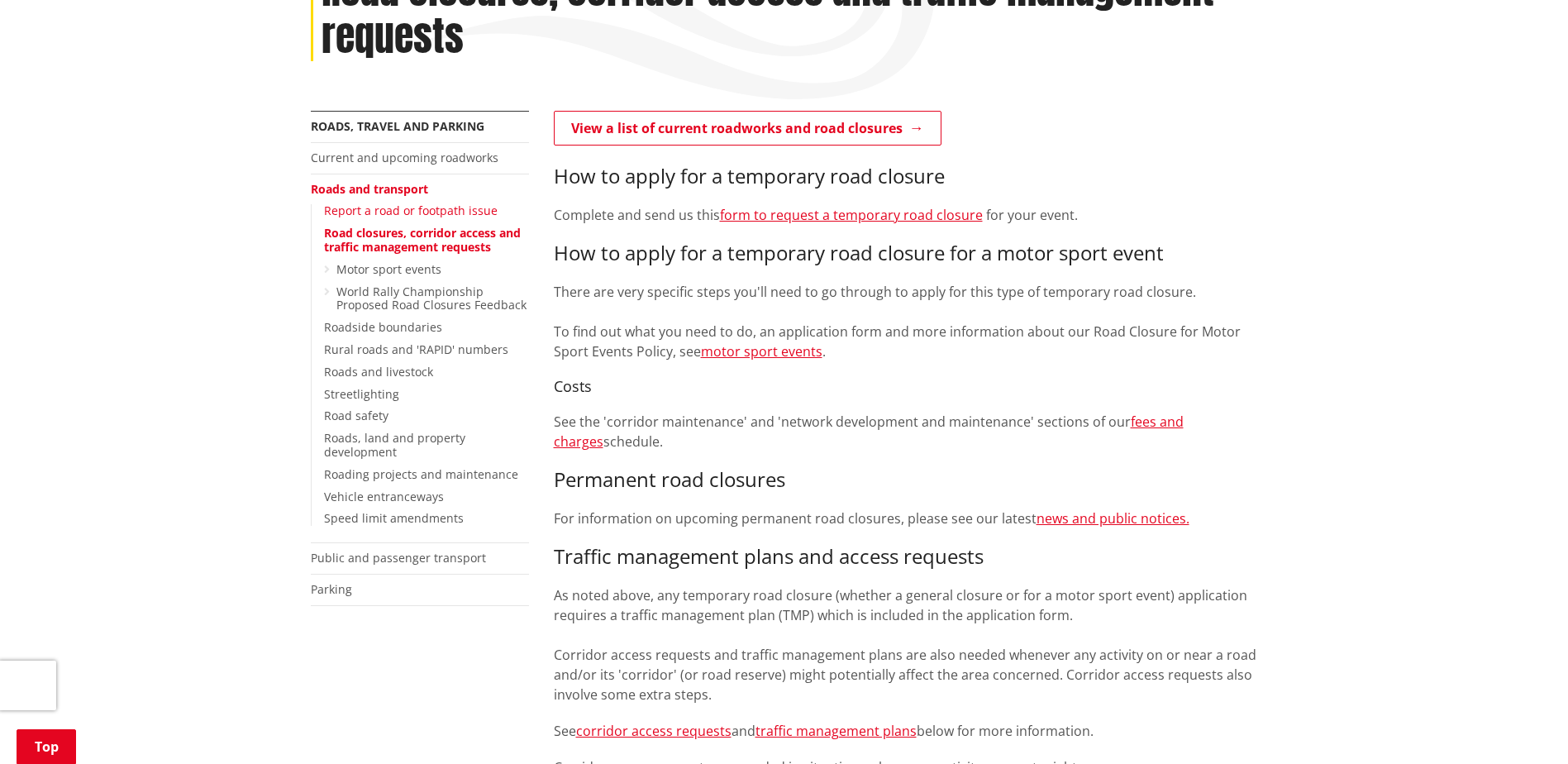 click on "Report a road or footpath issue" at bounding box center (411, 210) 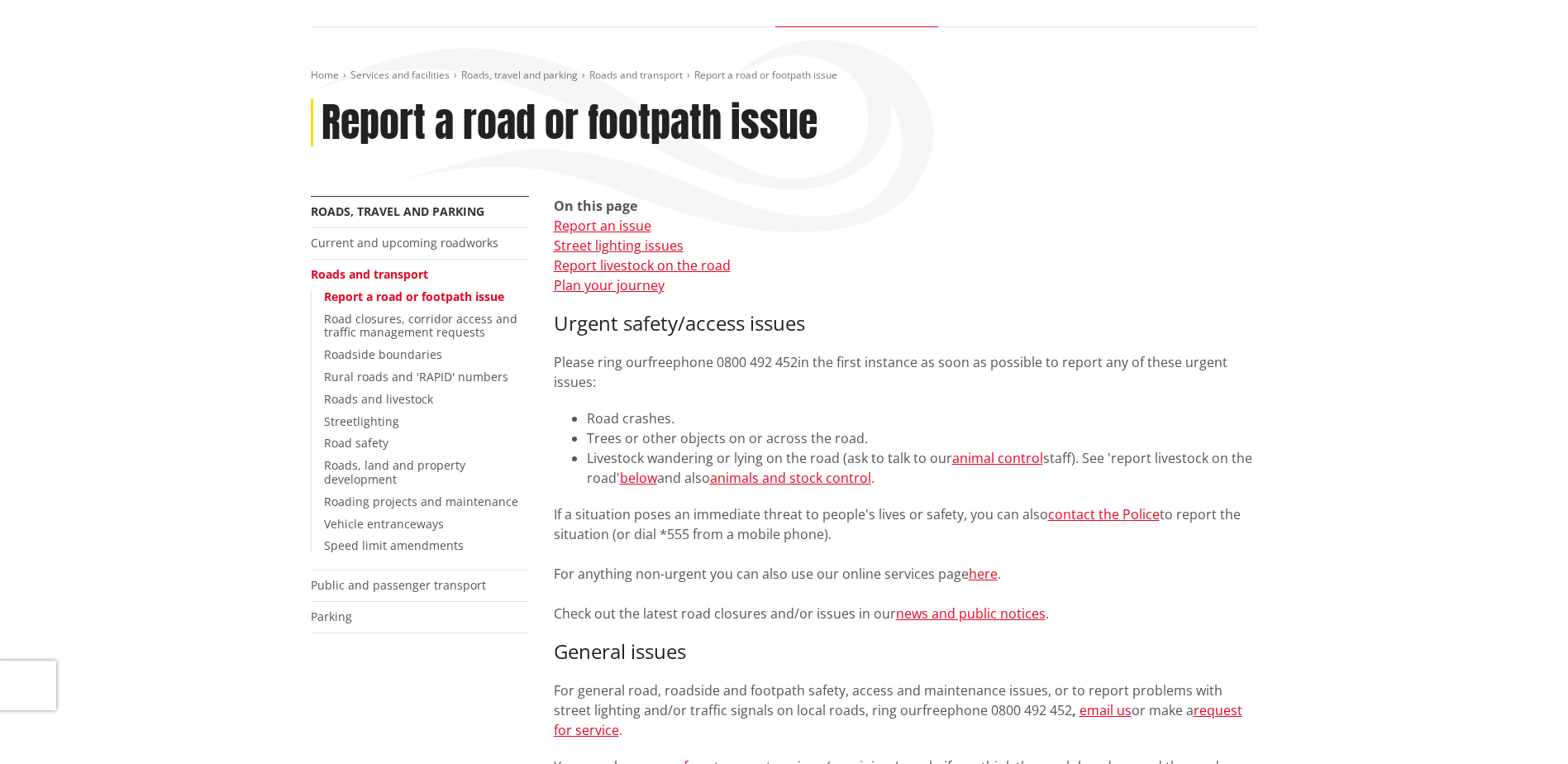 scroll, scrollTop: 0, scrollLeft: 0, axis: both 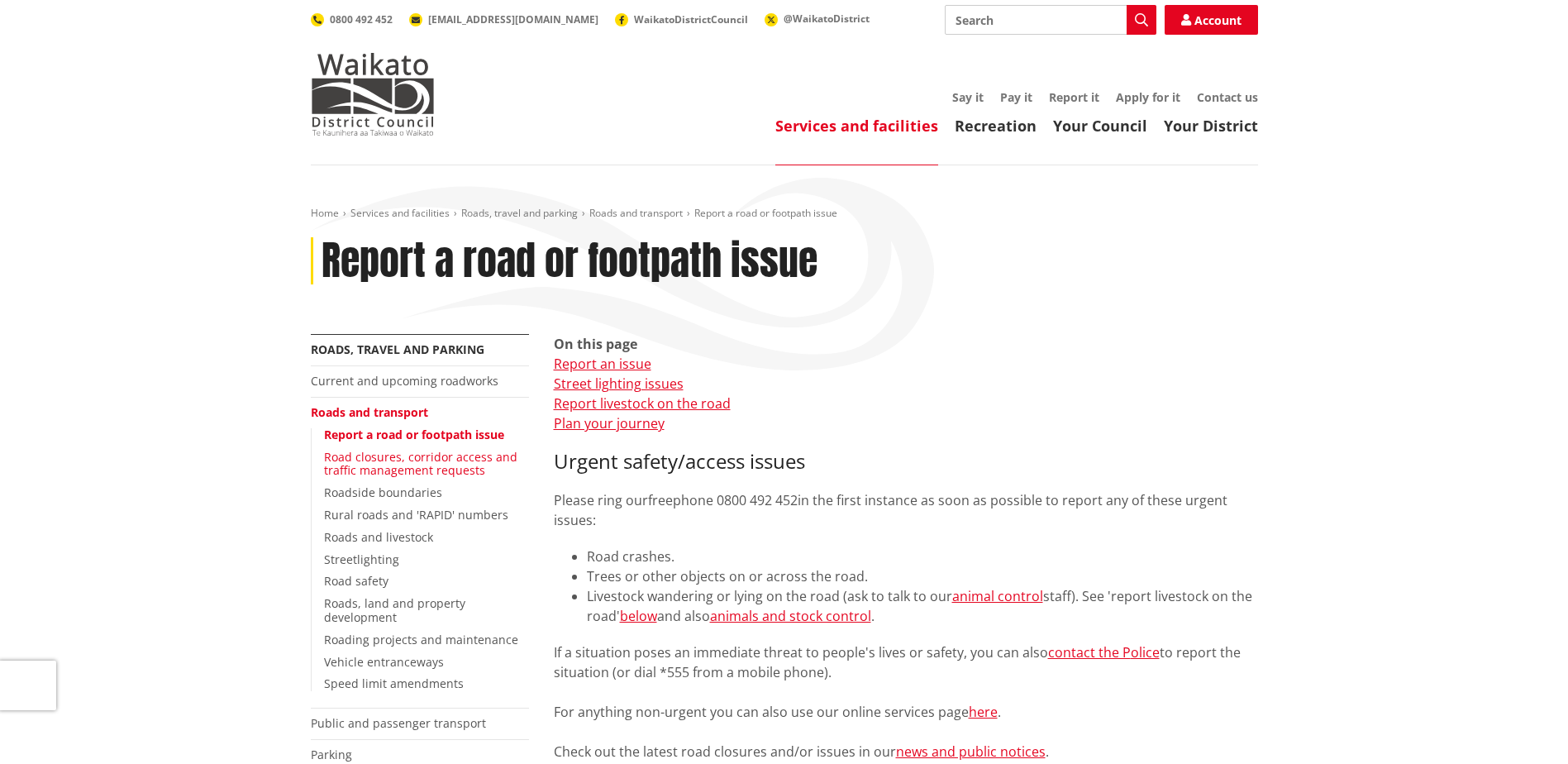 click on "Road closures, corridor access and traffic management requests" at bounding box center (421, 464) 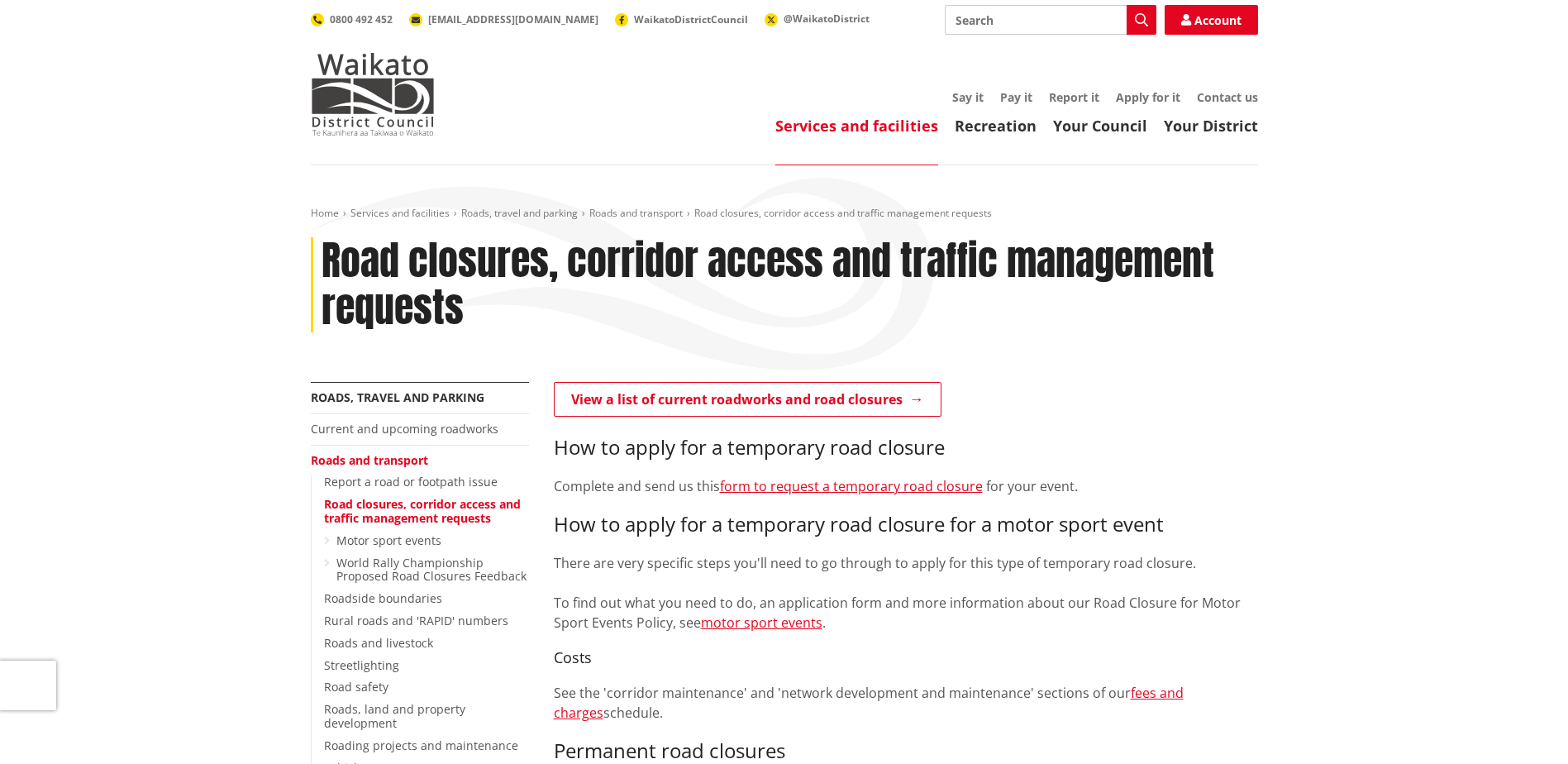 scroll, scrollTop: 0, scrollLeft: 0, axis: both 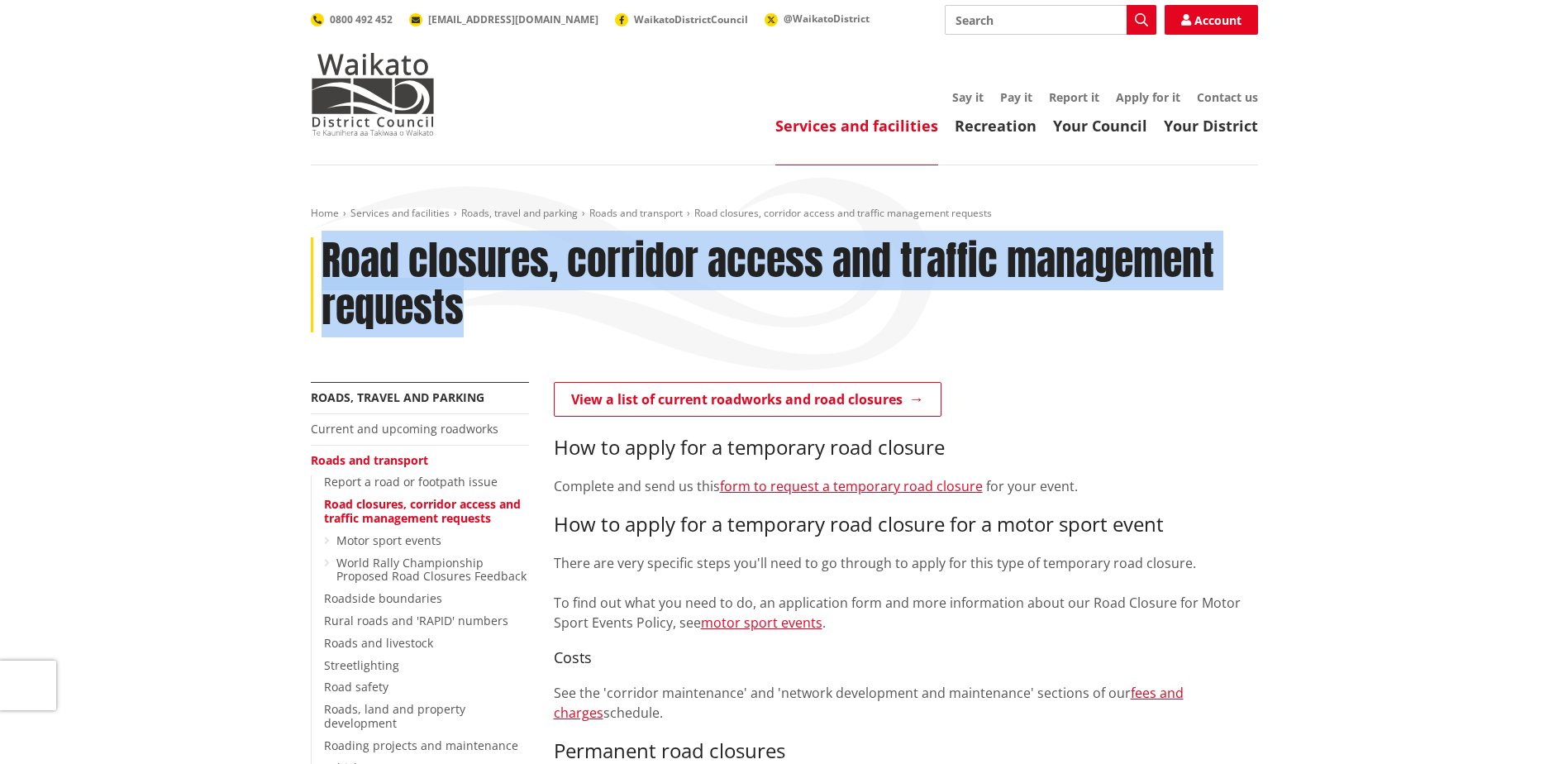 drag, startPoint x: 329, startPoint y: 265, endPoint x: 458, endPoint y: 303, distance: 134.48048 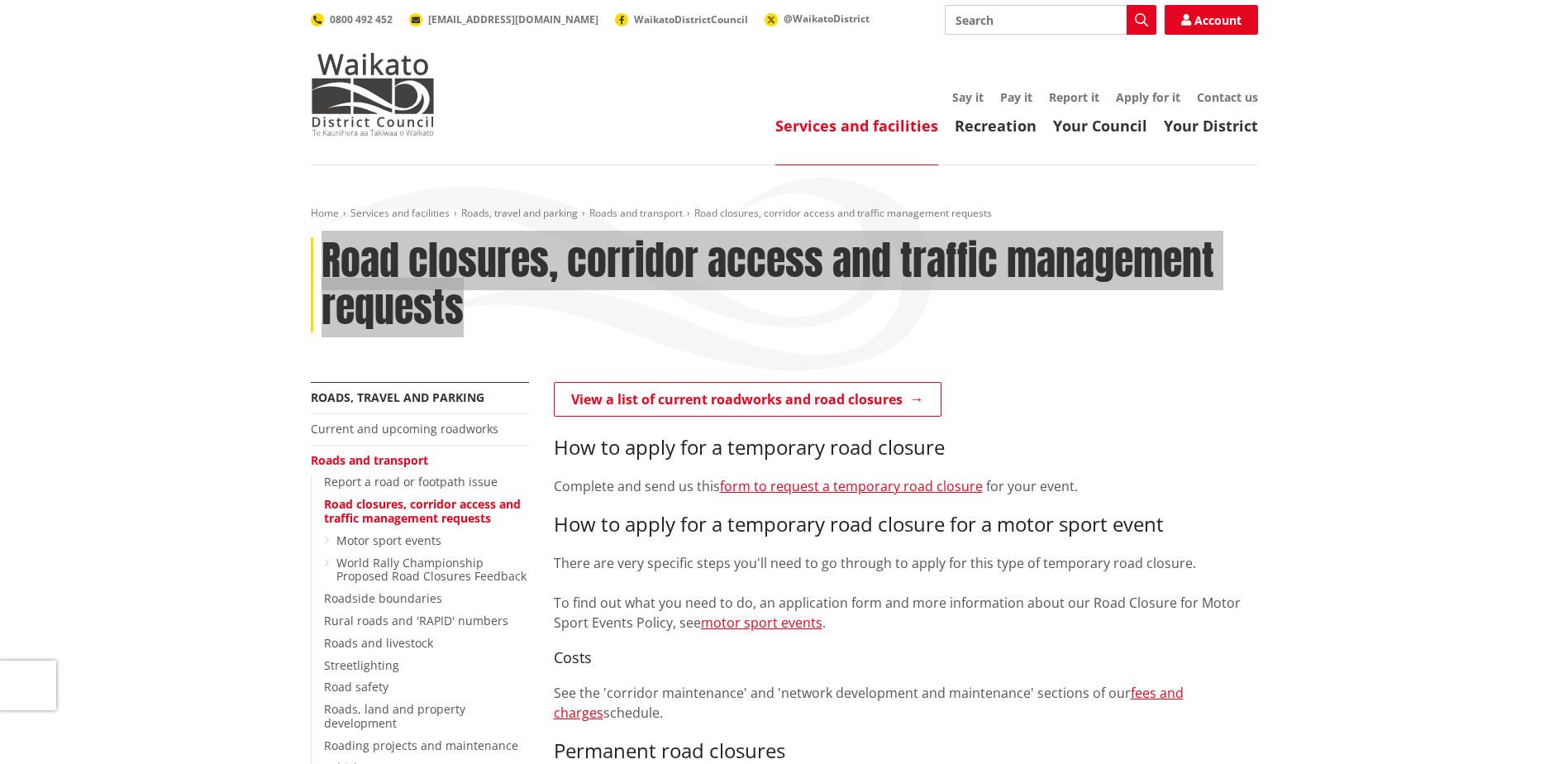 scroll, scrollTop: 275, scrollLeft: 0, axis: vertical 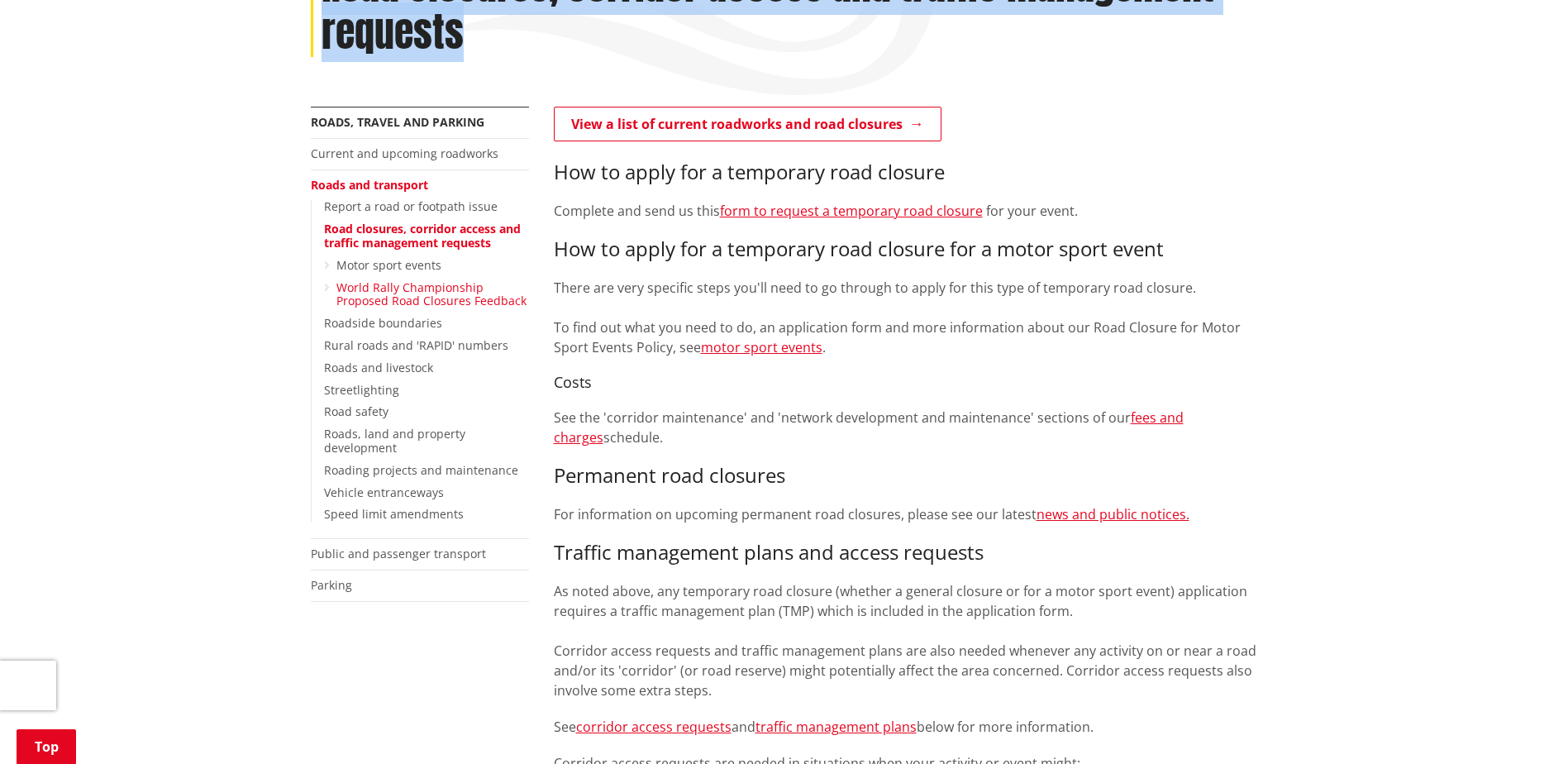 click on "World Rally Championship Proposed Road Closures Feedback" at bounding box center [431, 294] 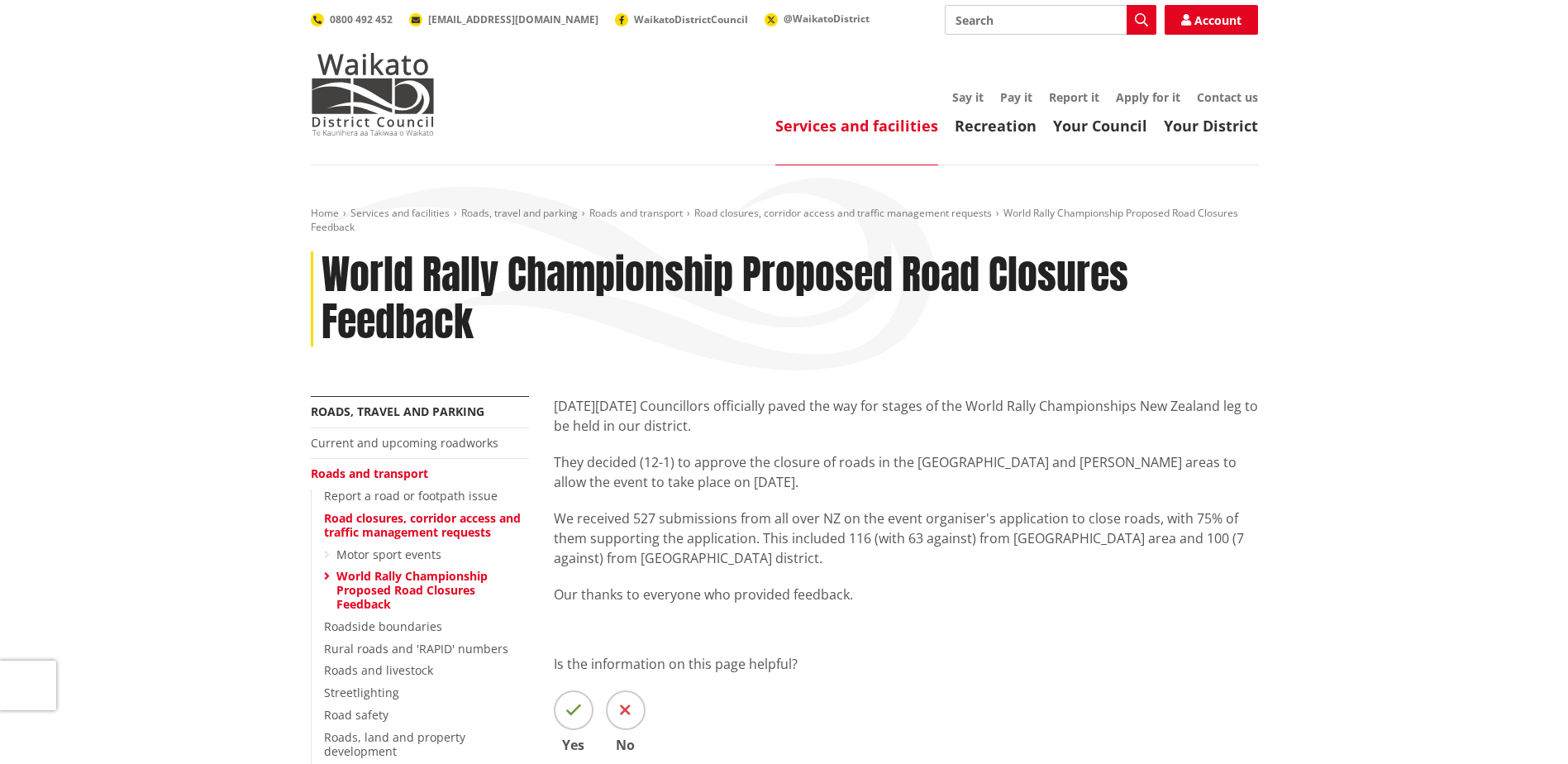 scroll, scrollTop: 0, scrollLeft: 0, axis: both 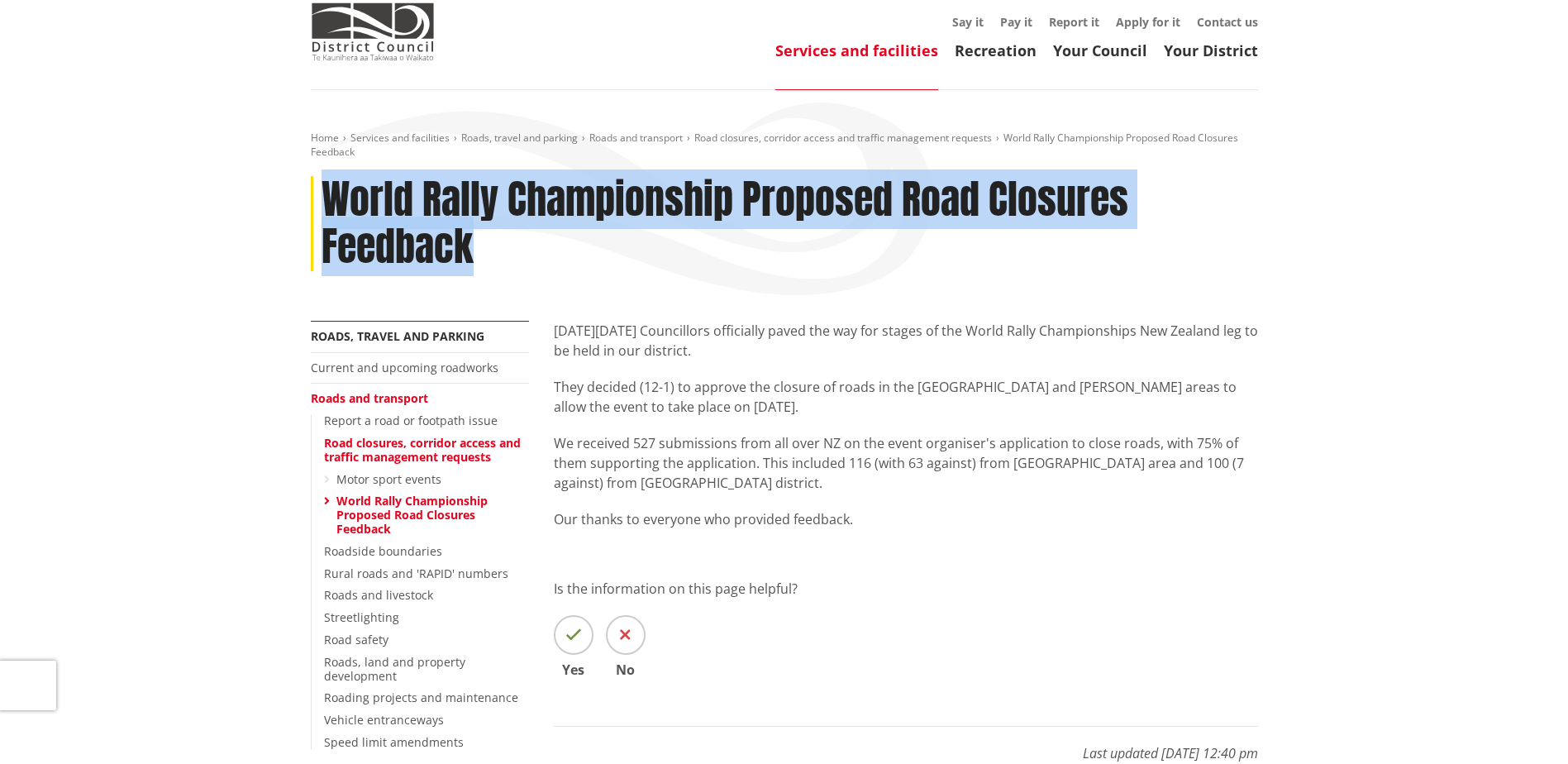 drag, startPoint x: 467, startPoint y: 241, endPoint x: 331, endPoint y: 192, distance: 144.56 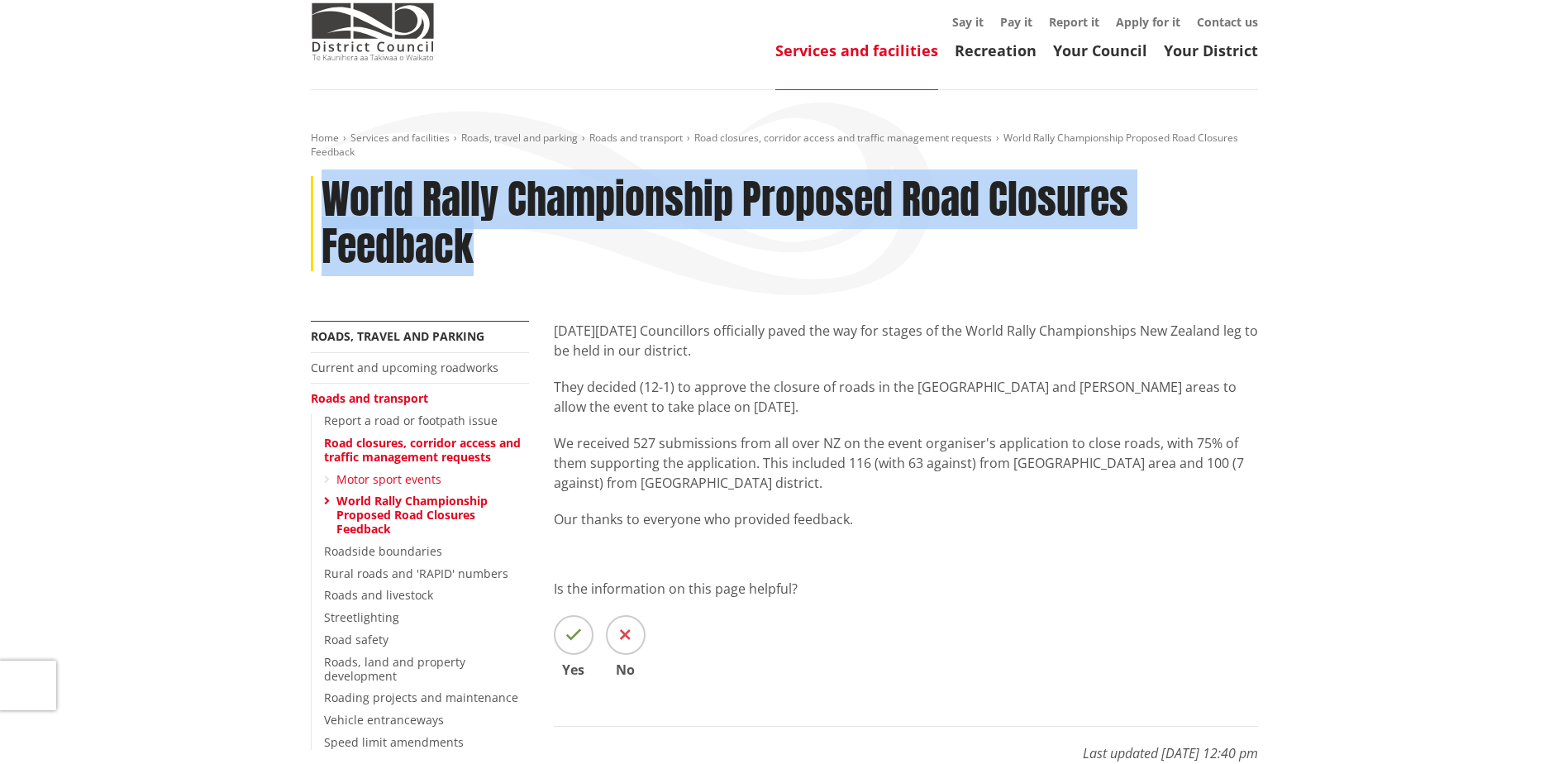 click on "Motor sport events" at bounding box center [388, 479] 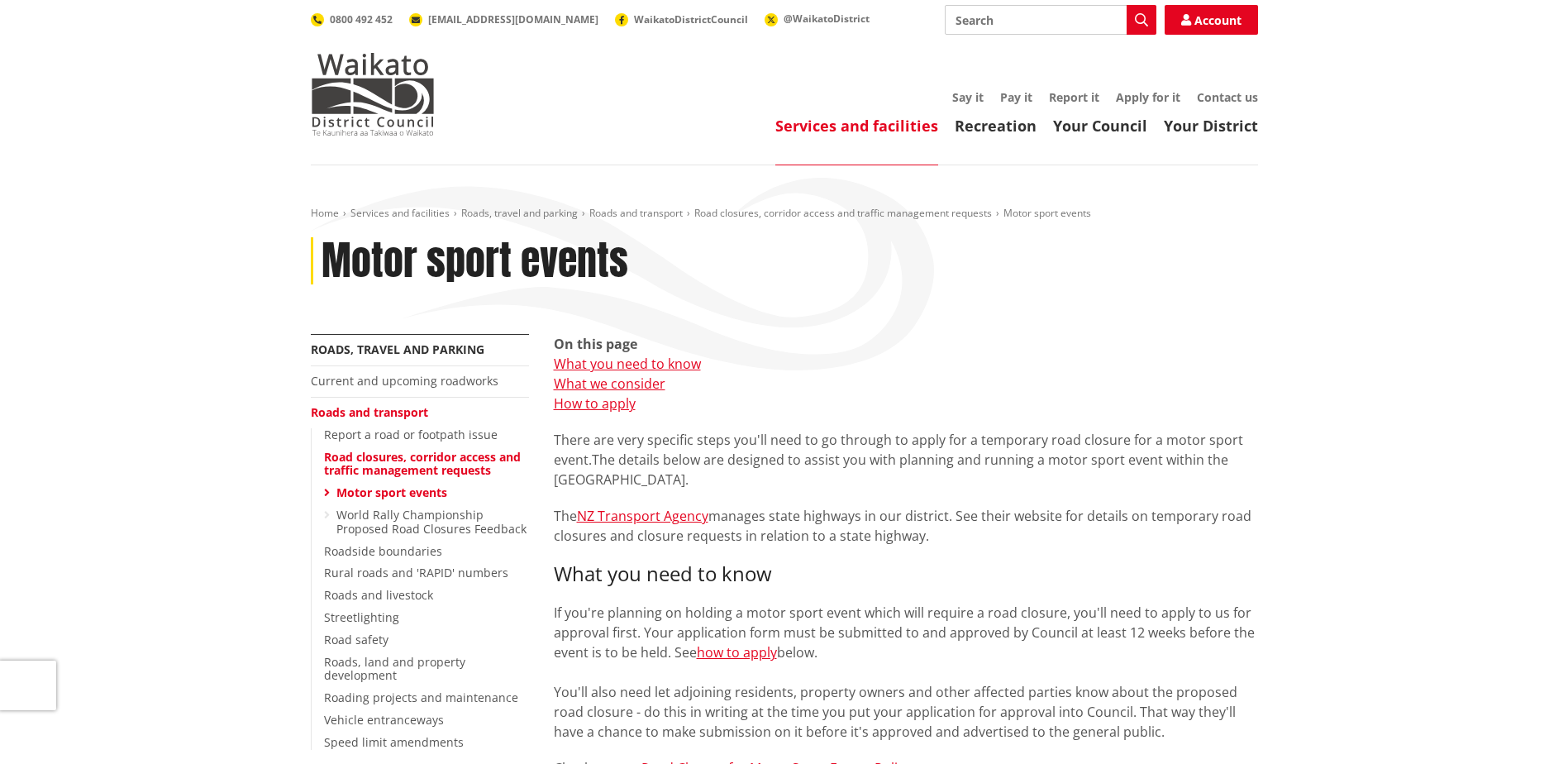 scroll, scrollTop: 0, scrollLeft: 0, axis: both 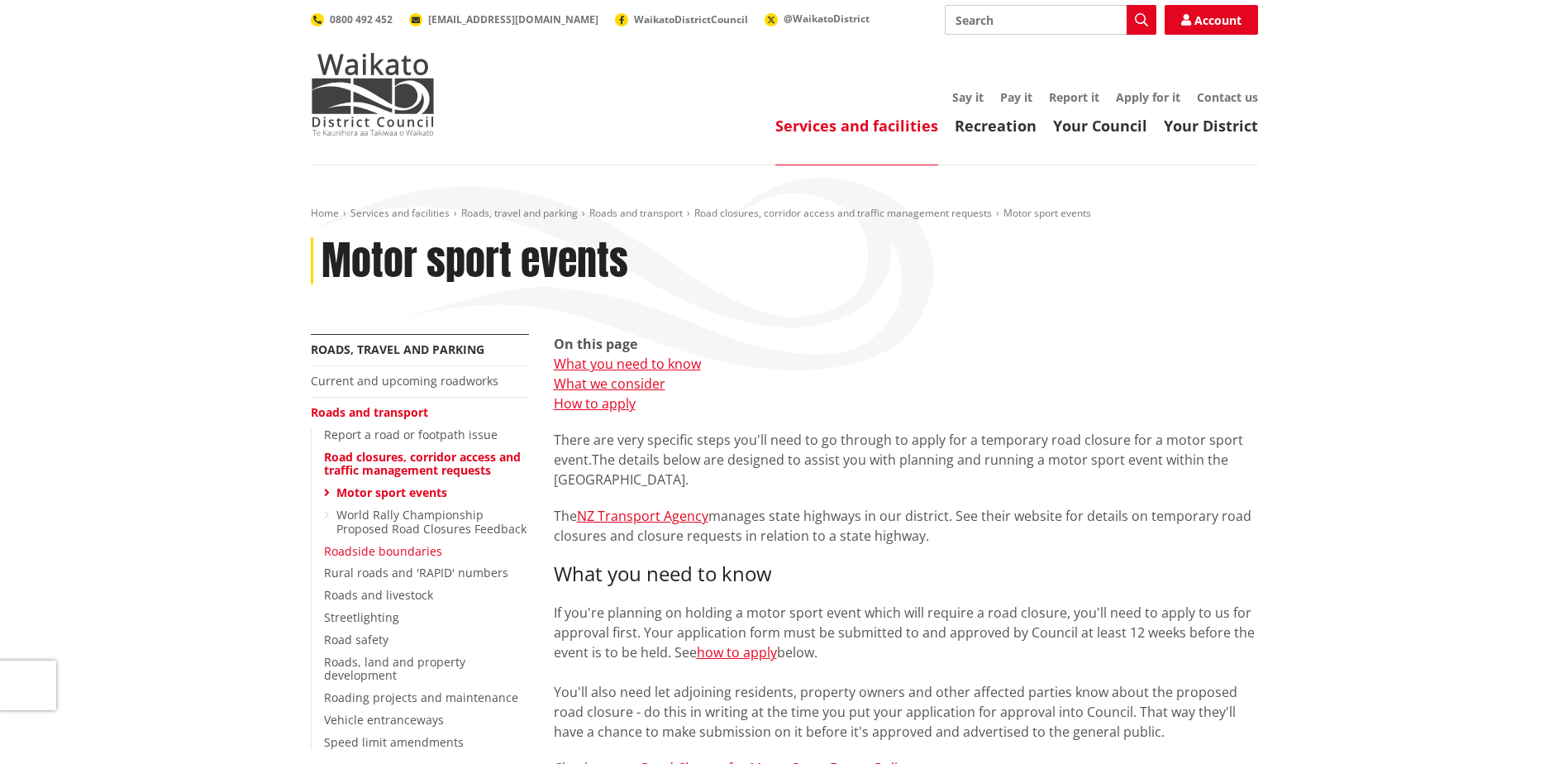 click on "Roadside boundaries" at bounding box center (383, 551) 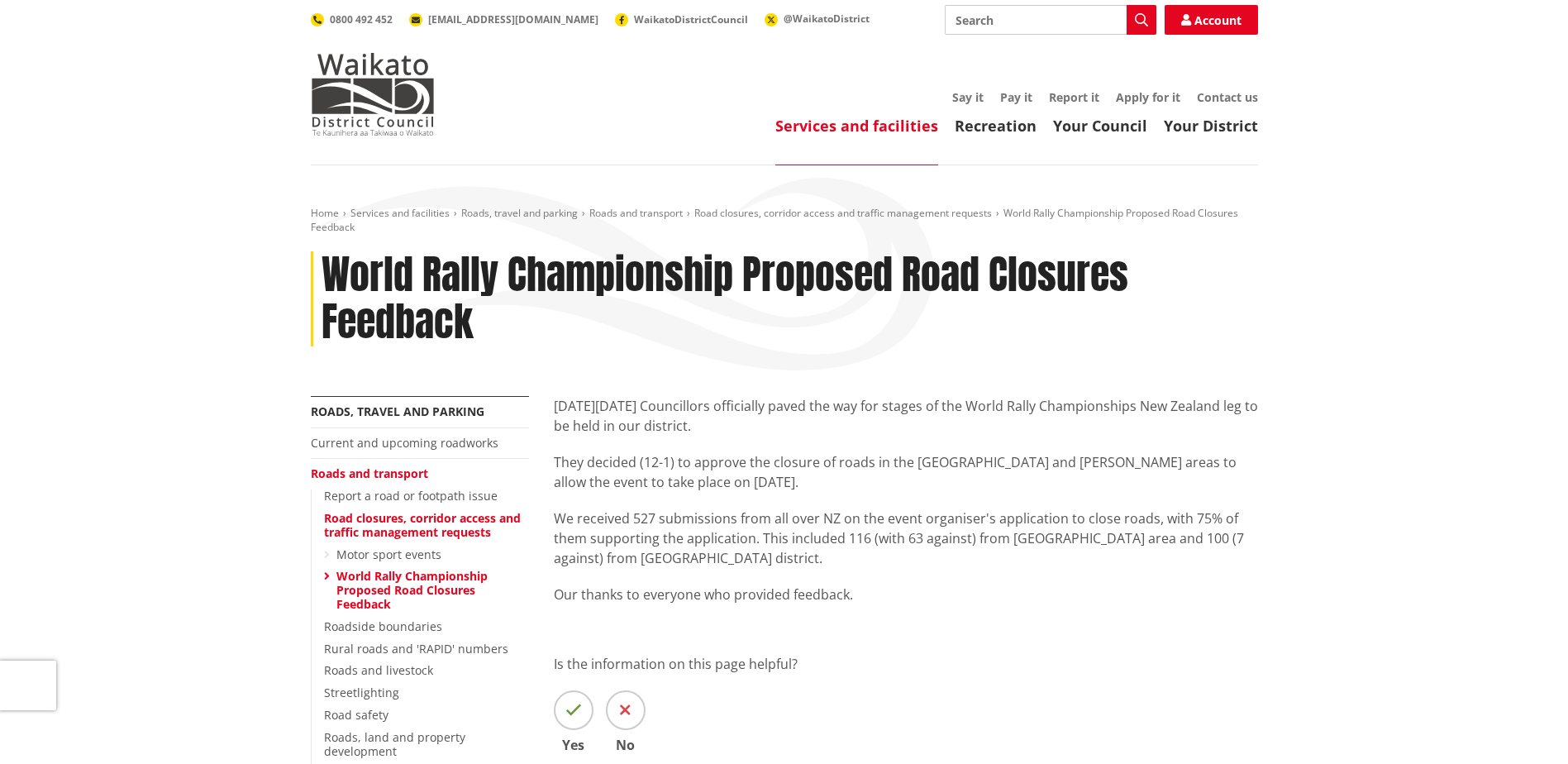 scroll, scrollTop: 0, scrollLeft: 0, axis: both 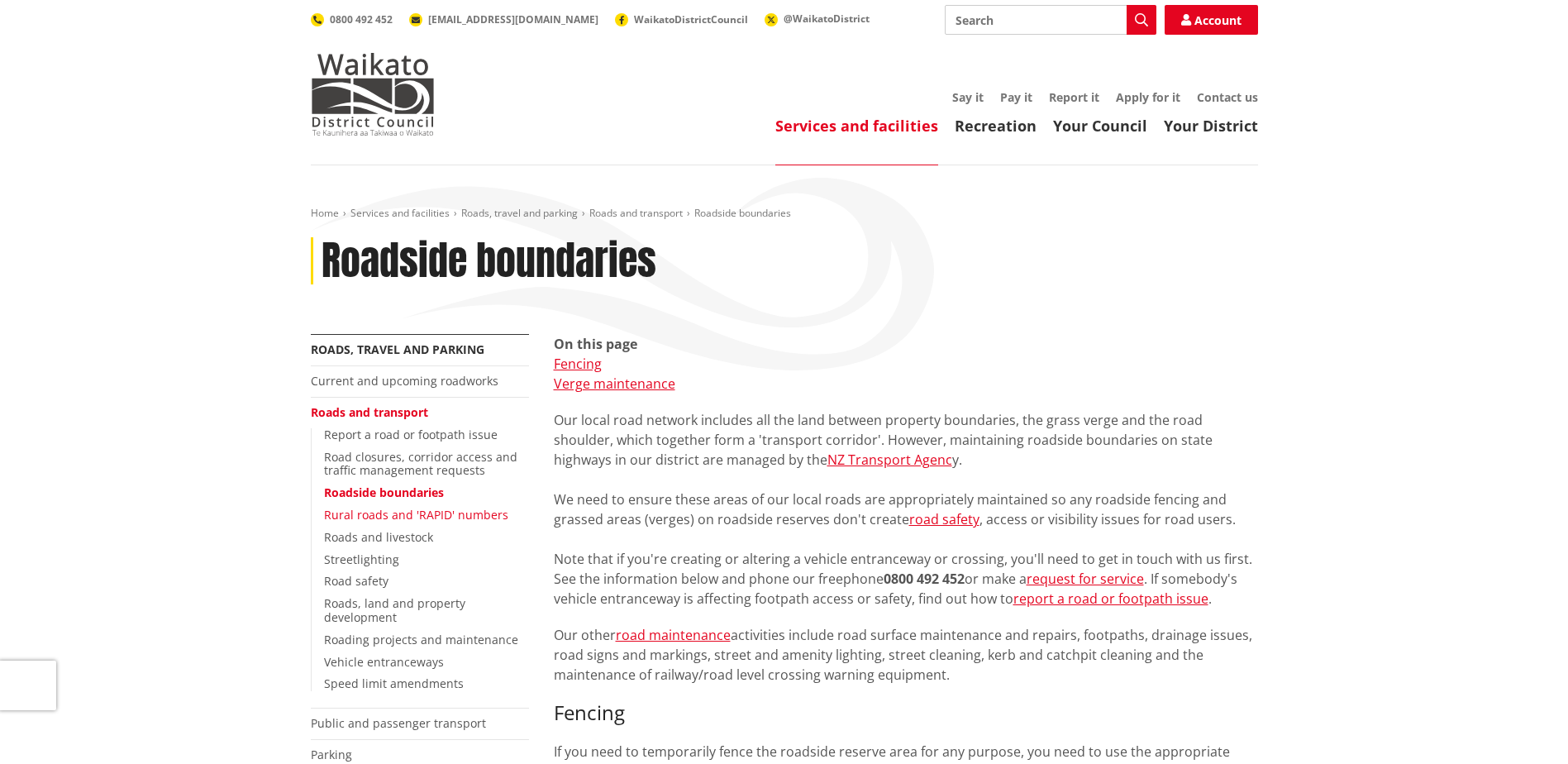 click on "Rural roads and 'RAPID' numbers" at bounding box center (416, 514) 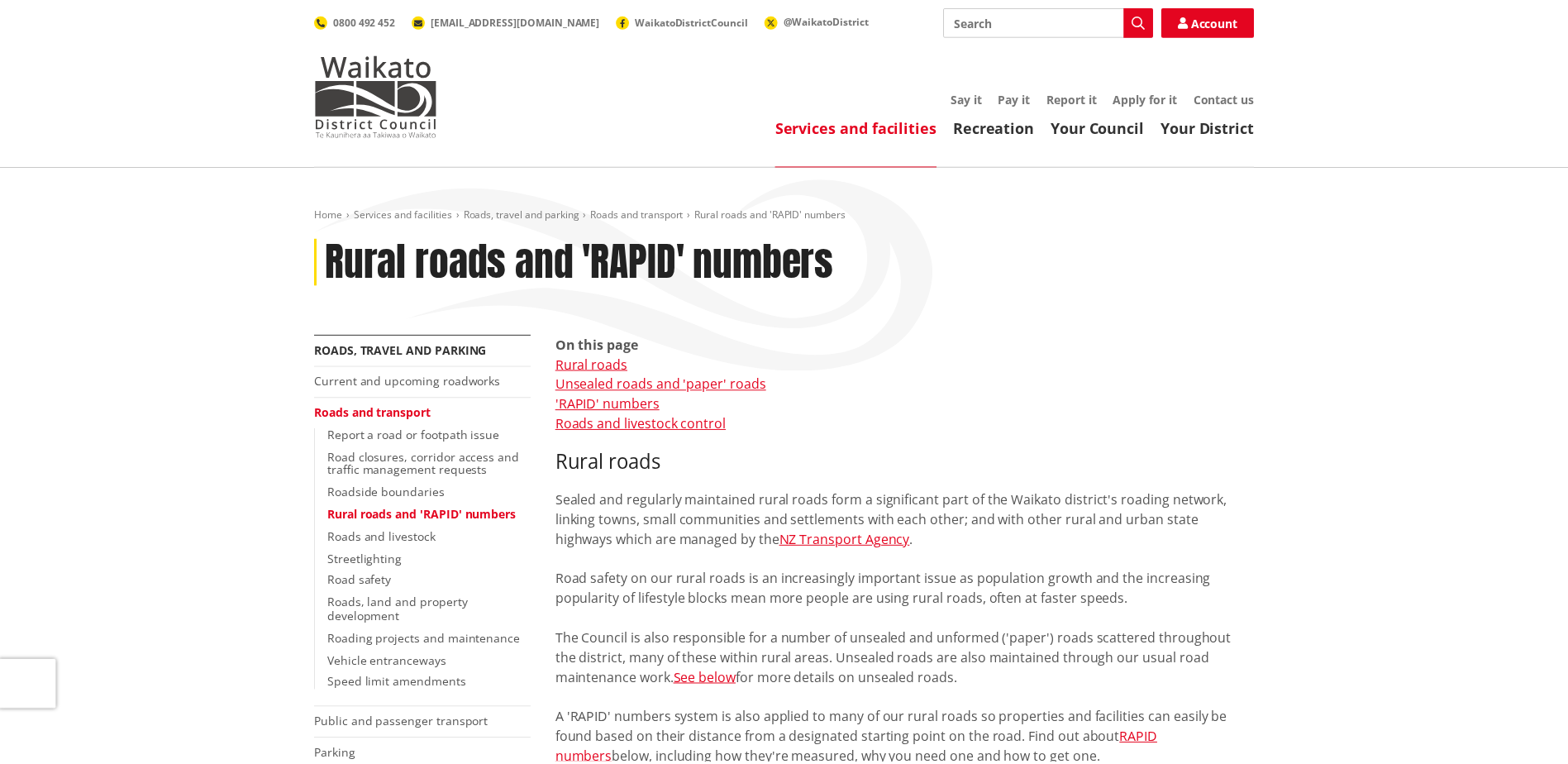scroll, scrollTop: 0, scrollLeft: 0, axis: both 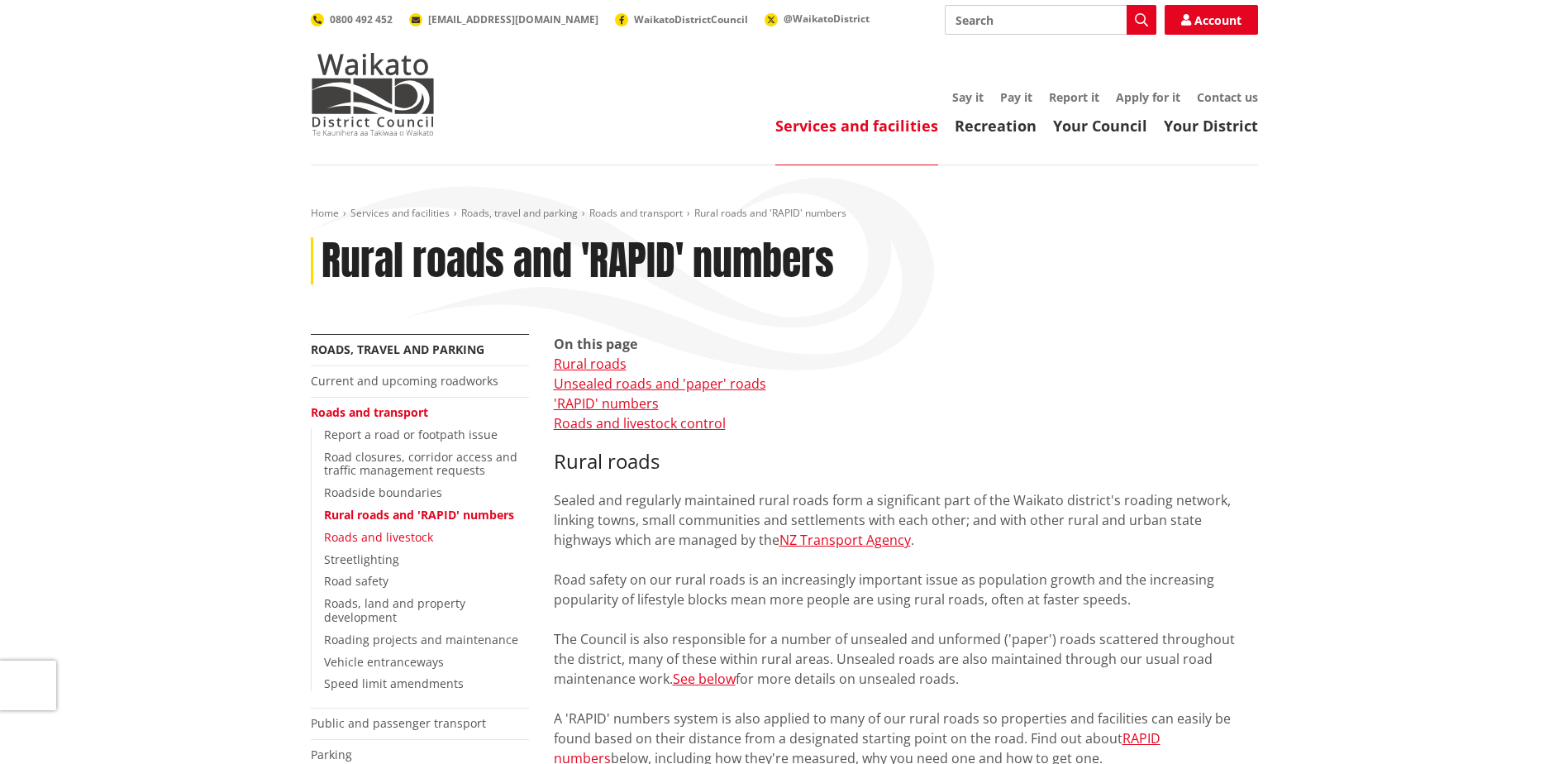 click on "Roads and livestock" at bounding box center [379, 537] 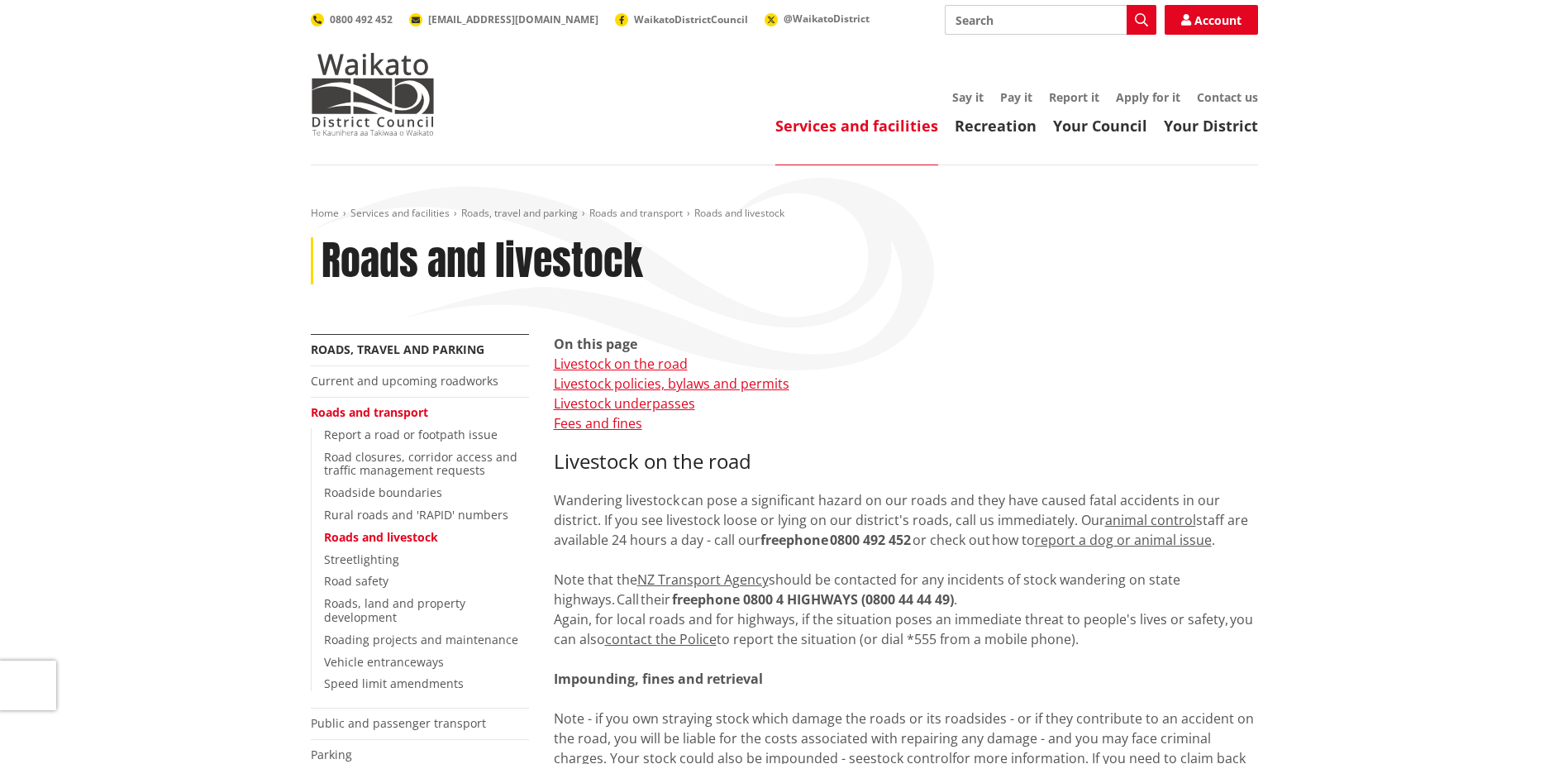 scroll, scrollTop: 0, scrollLeft: 0, axis: both 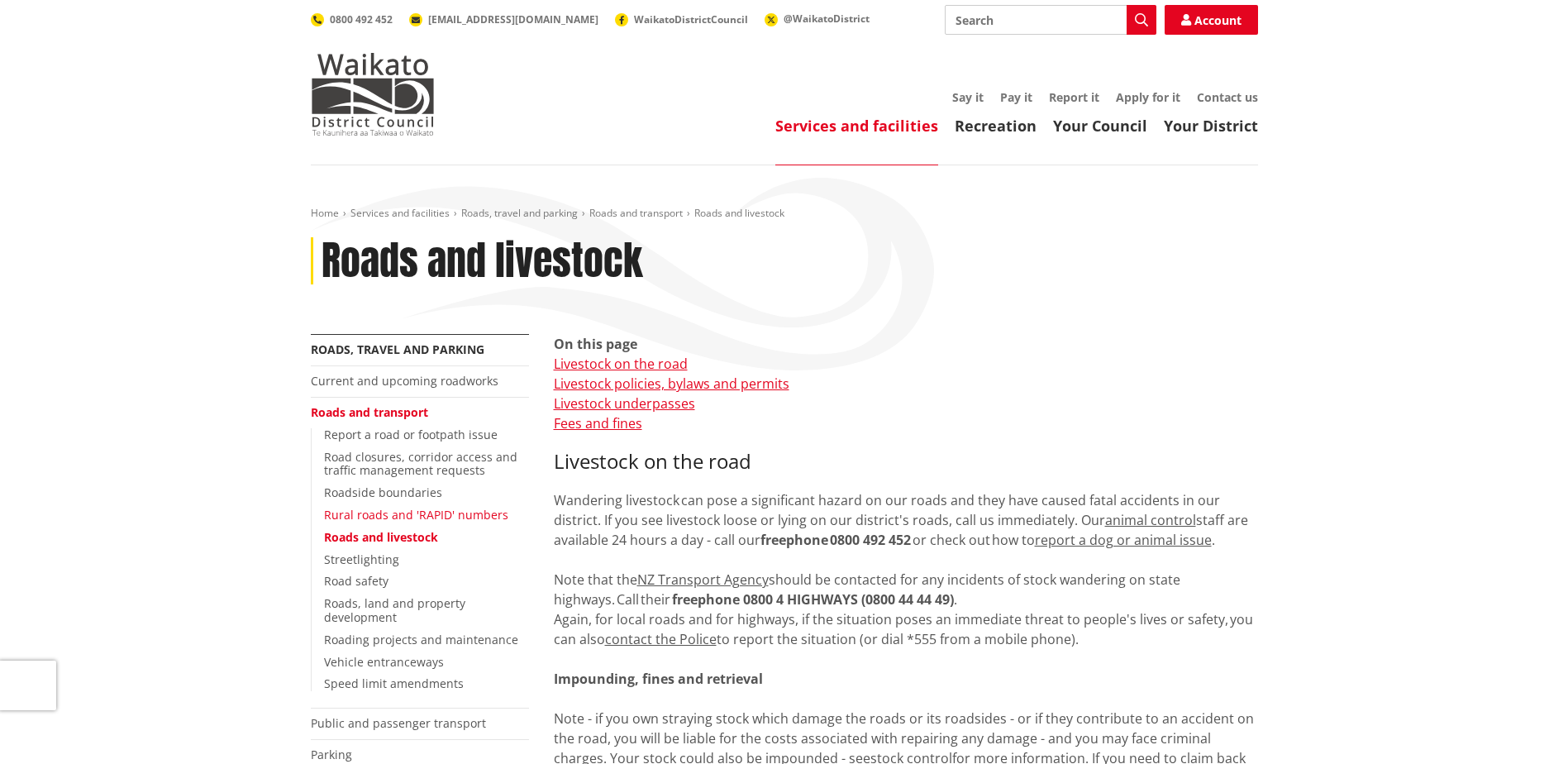 click on "Rural roads and 'RAPID' numbers" at bounding box center [416, 514] 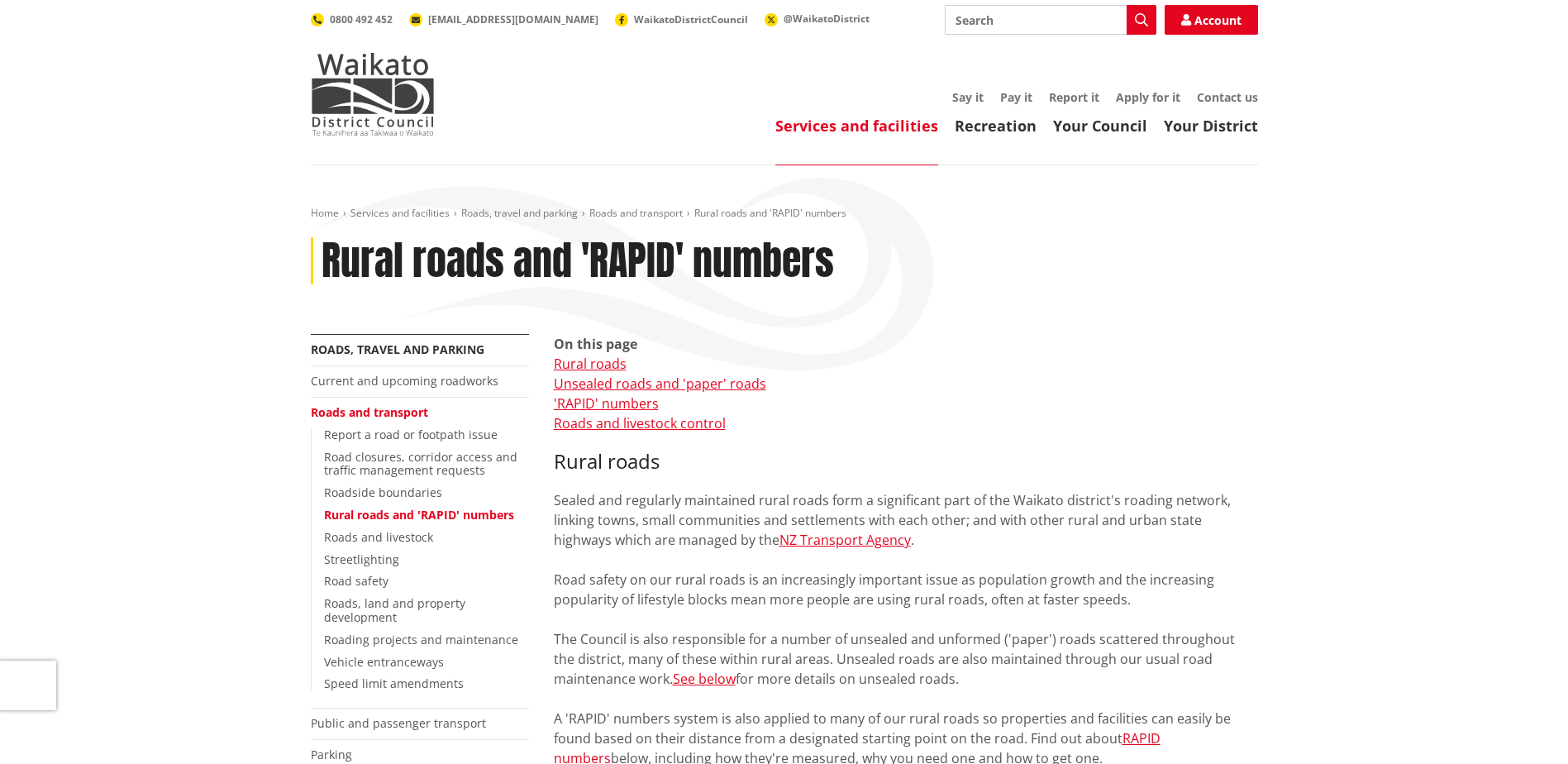 scroll, scrollTop: 0, scrollLeft: 0, axis: both 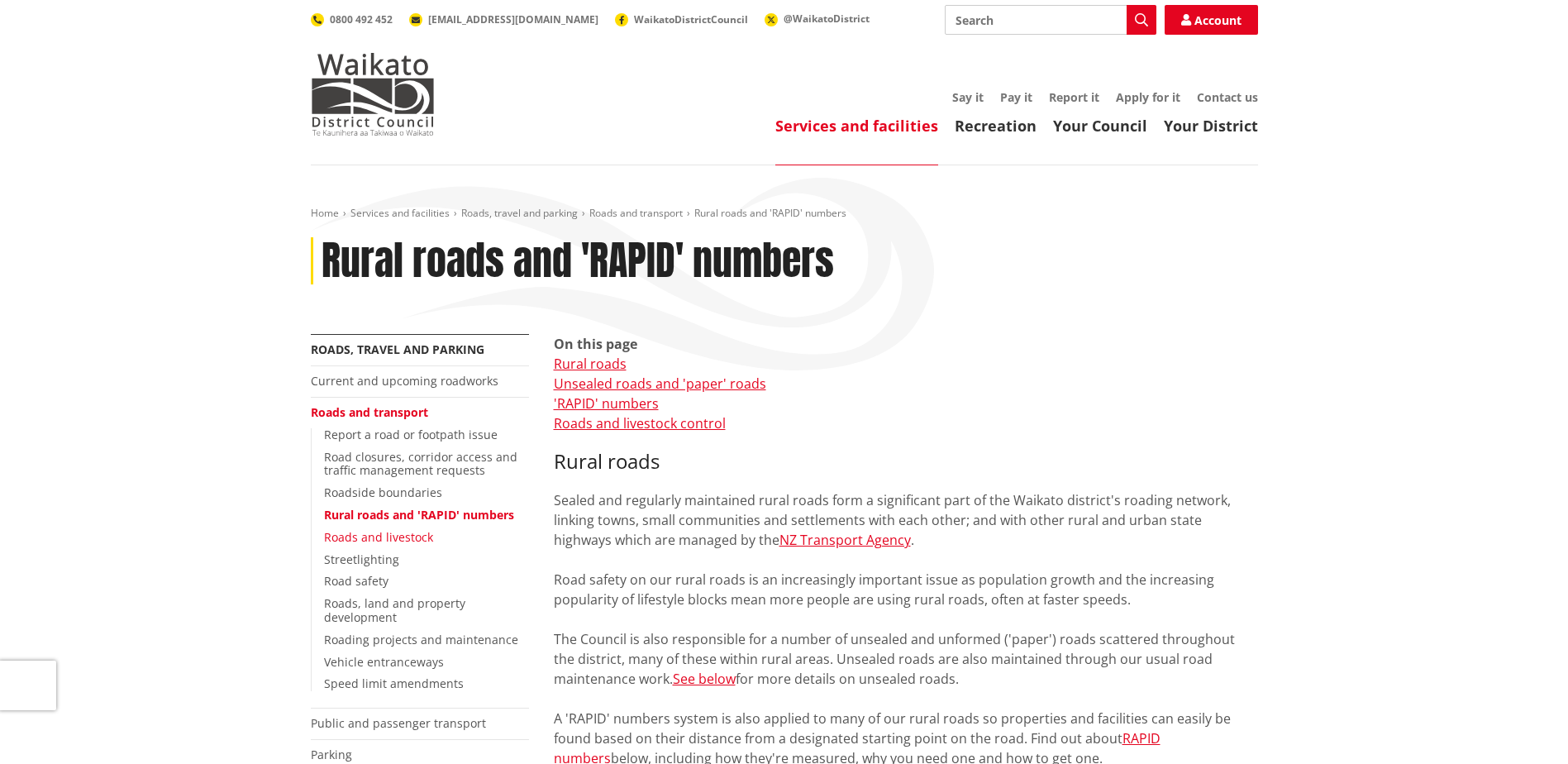 click on "Roads and livestock" at bounding box center (379, 537) 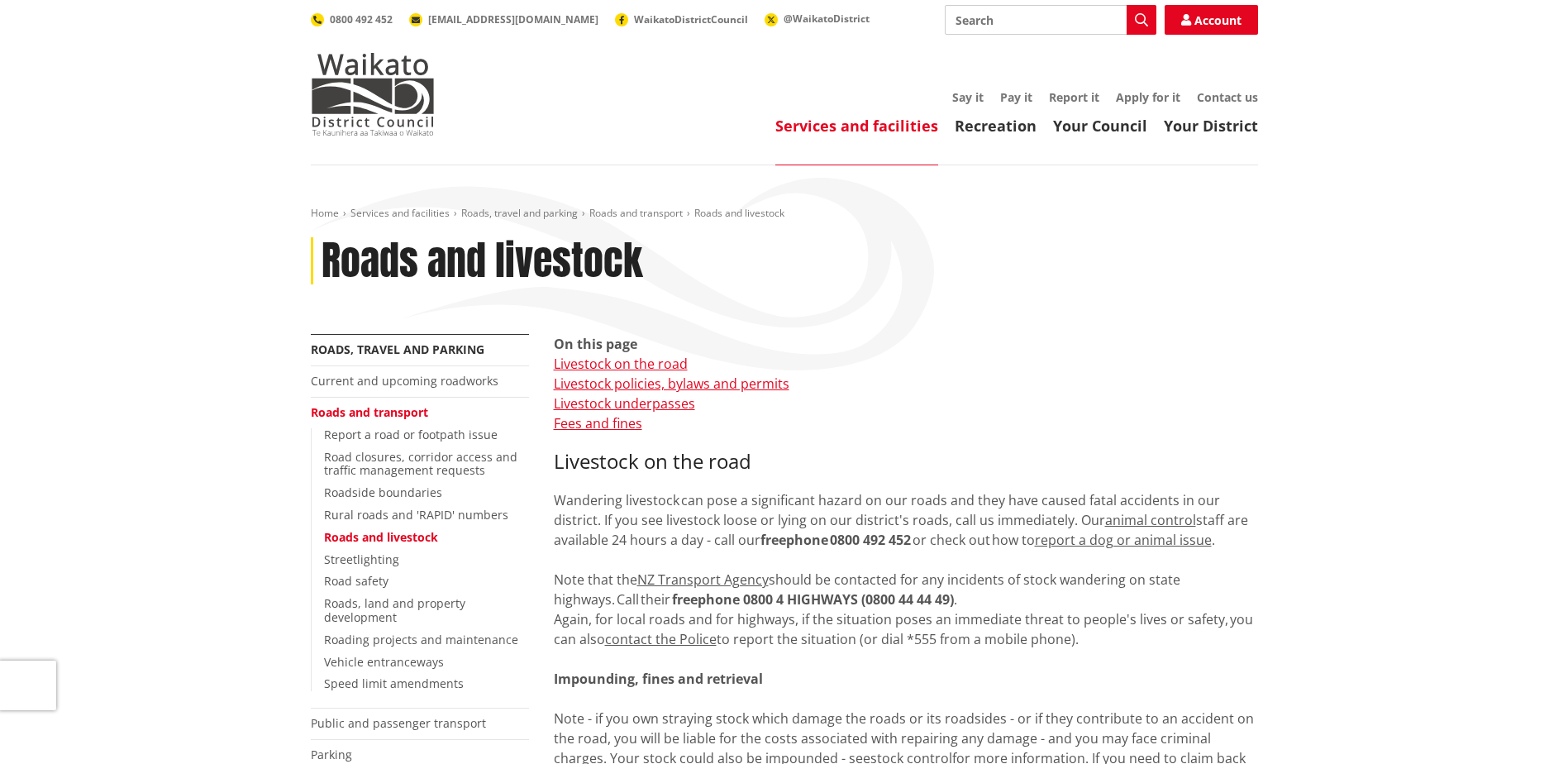 scroll, scrollTop: 0, scrollLeft: 0, axis: both 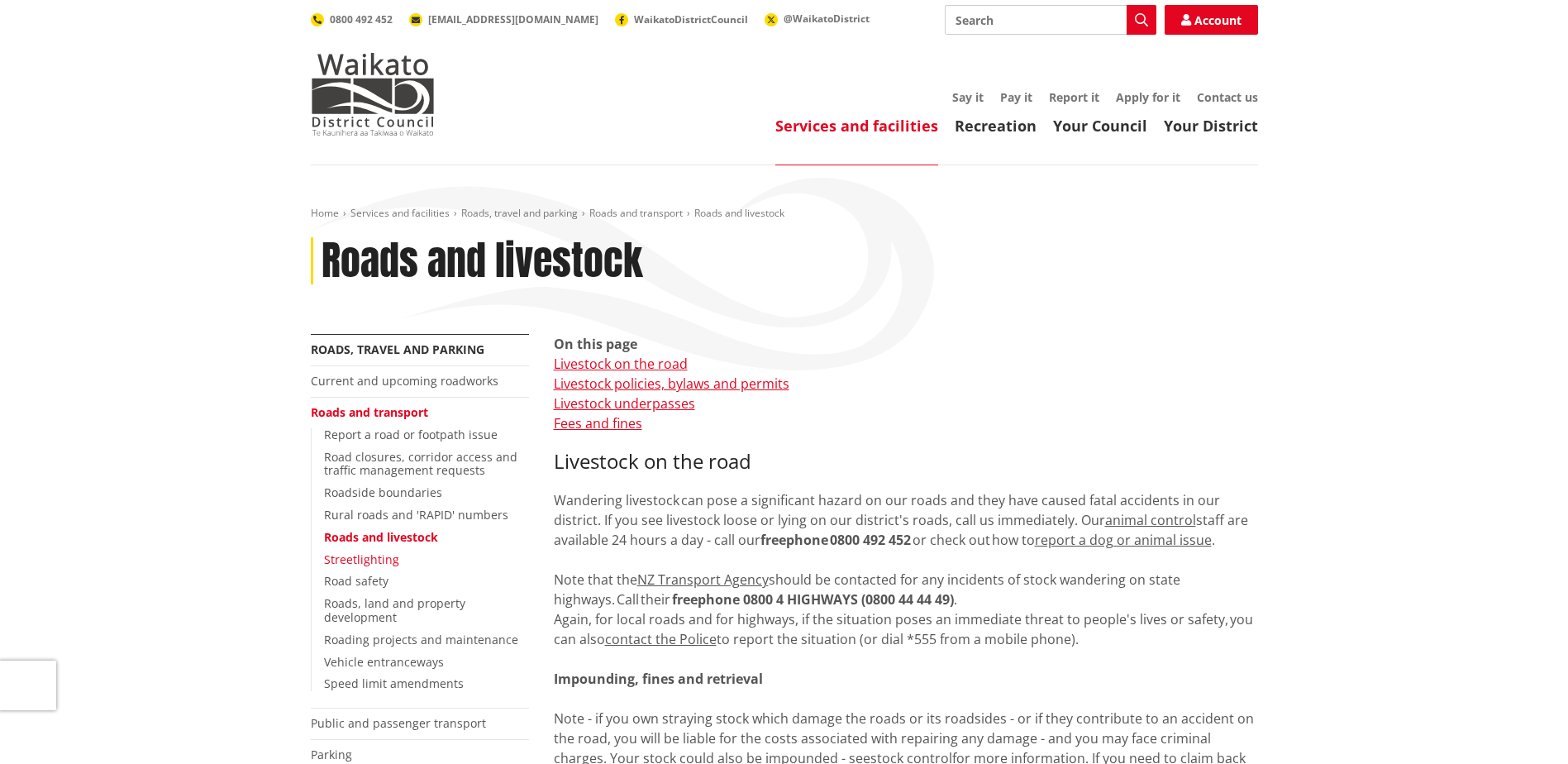 click on "Streetlighting" at bounding box center [361, 559] 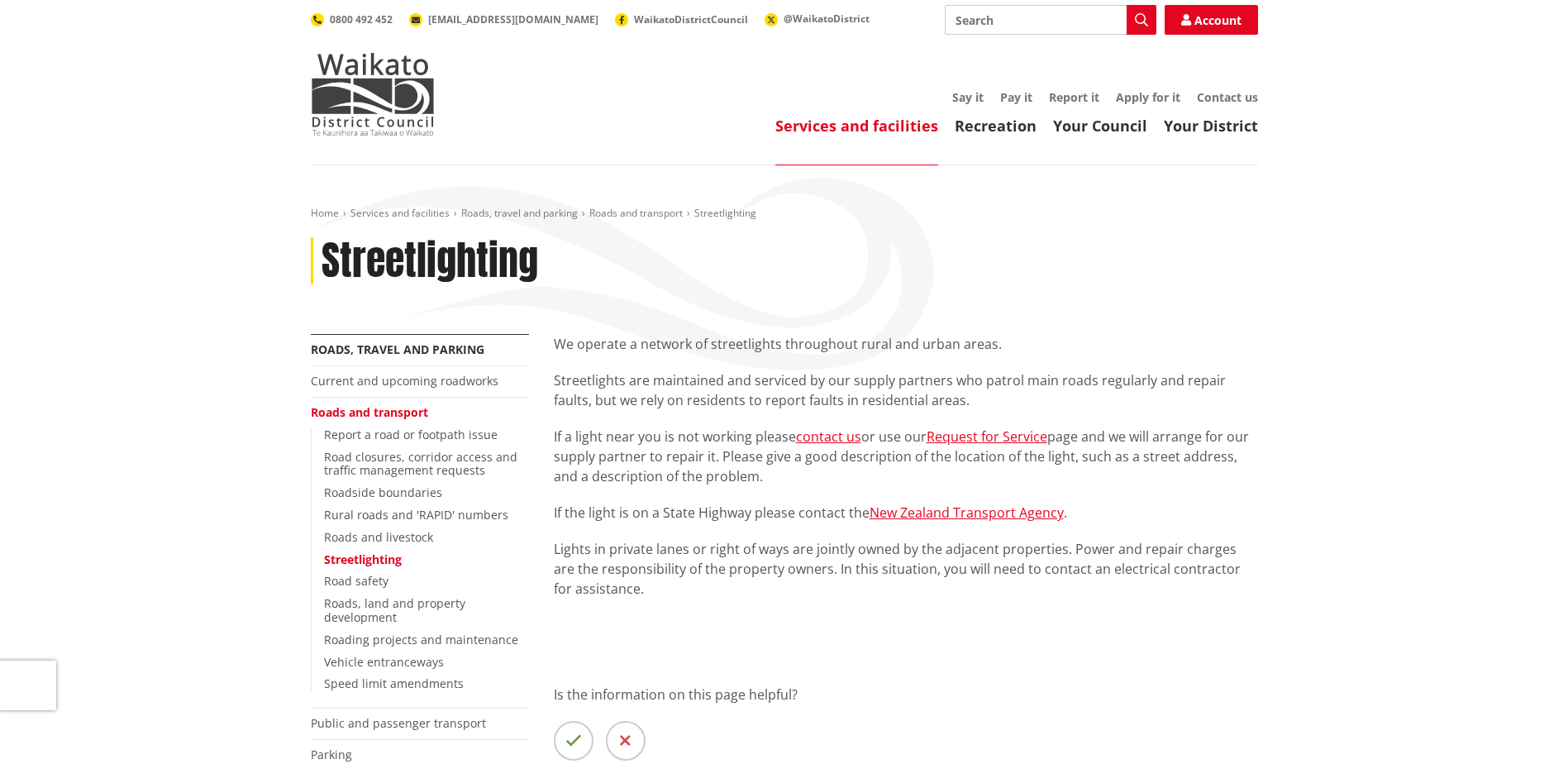 scroll, scrollTop: 0, scrollLeft: 0, axis: both 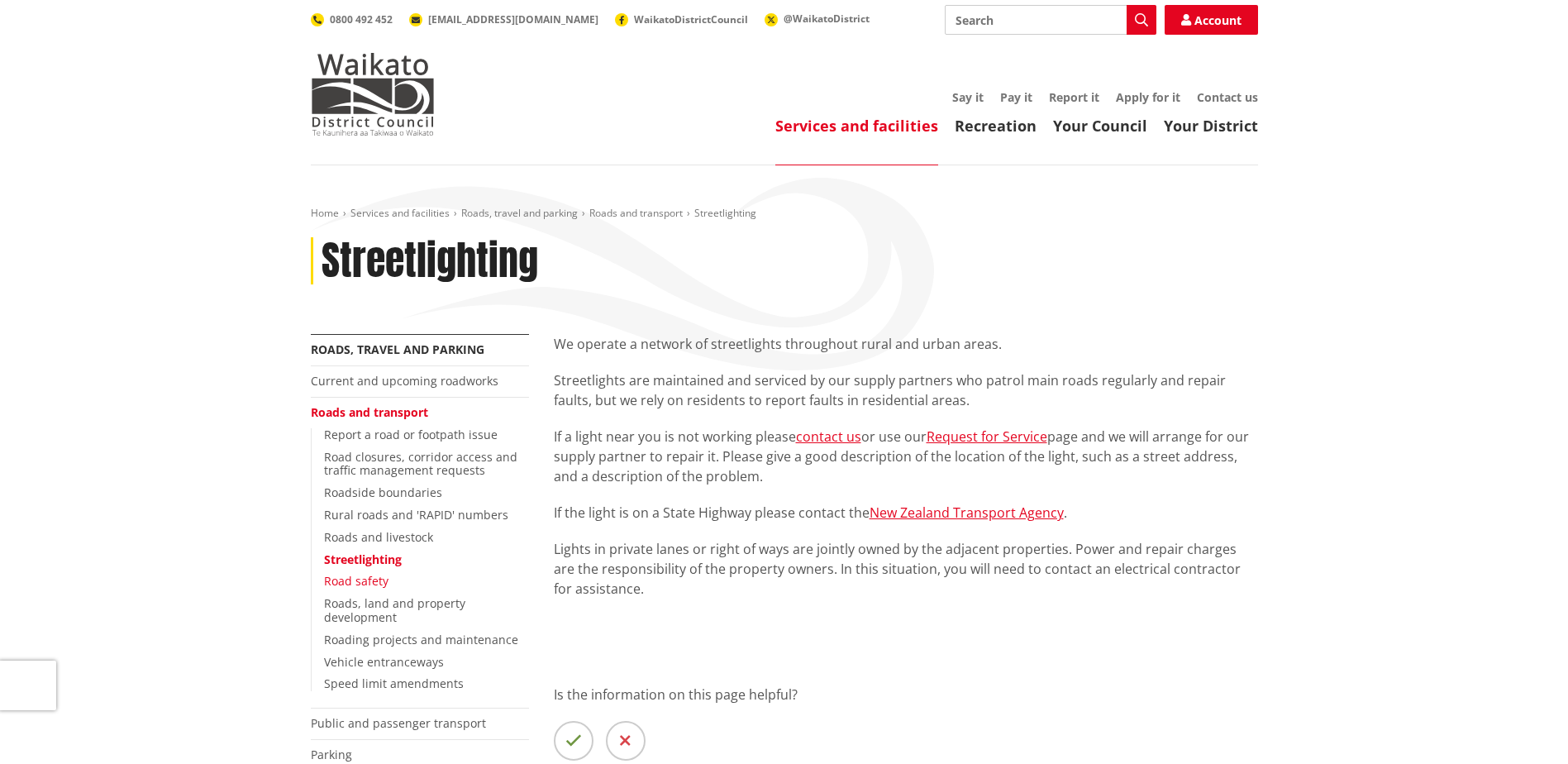click on "Road safety" at bounding box center [356, 580] 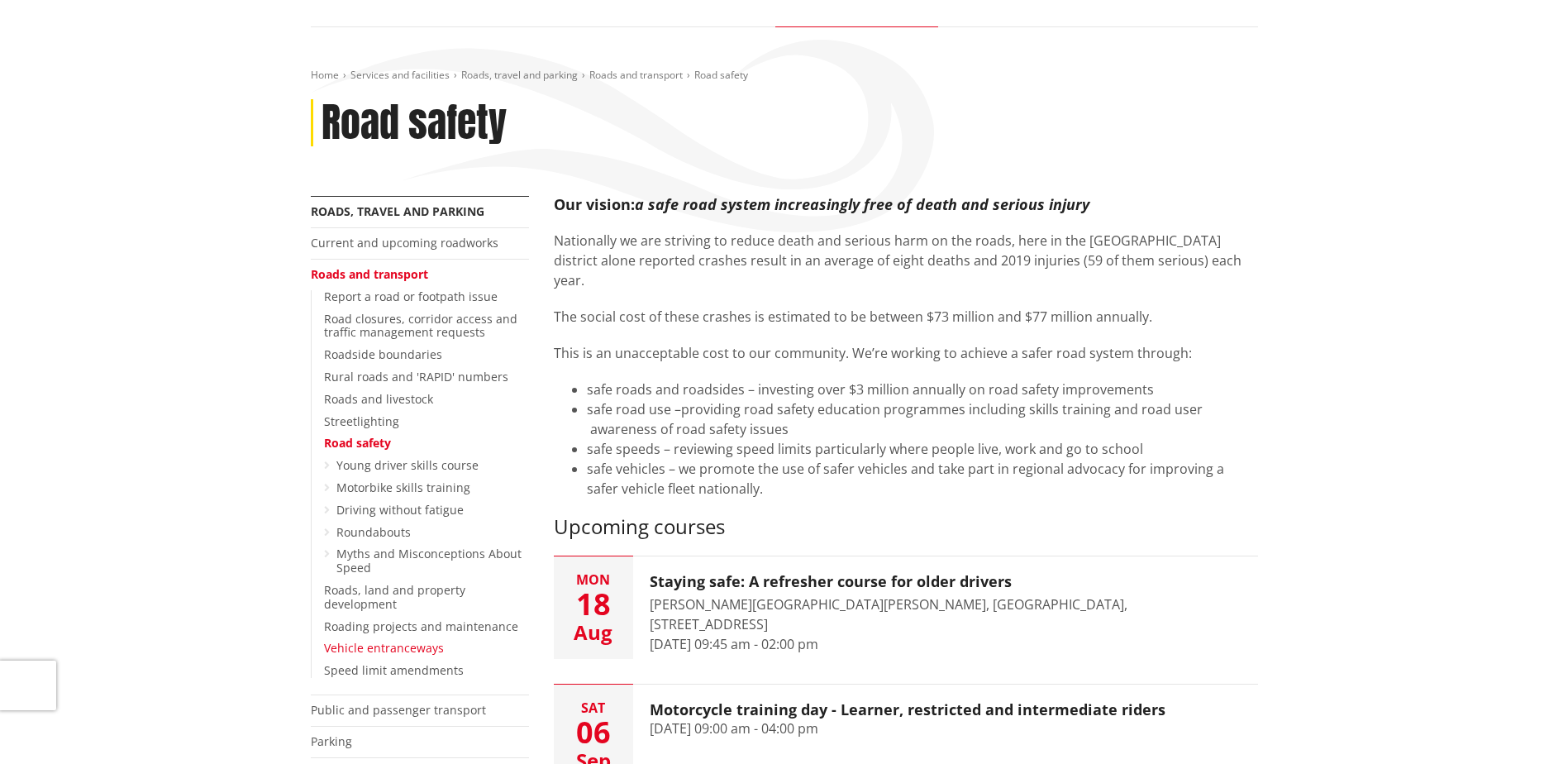 scroll, scrollTop: 275, scrollLeft: 0, axis: vertical 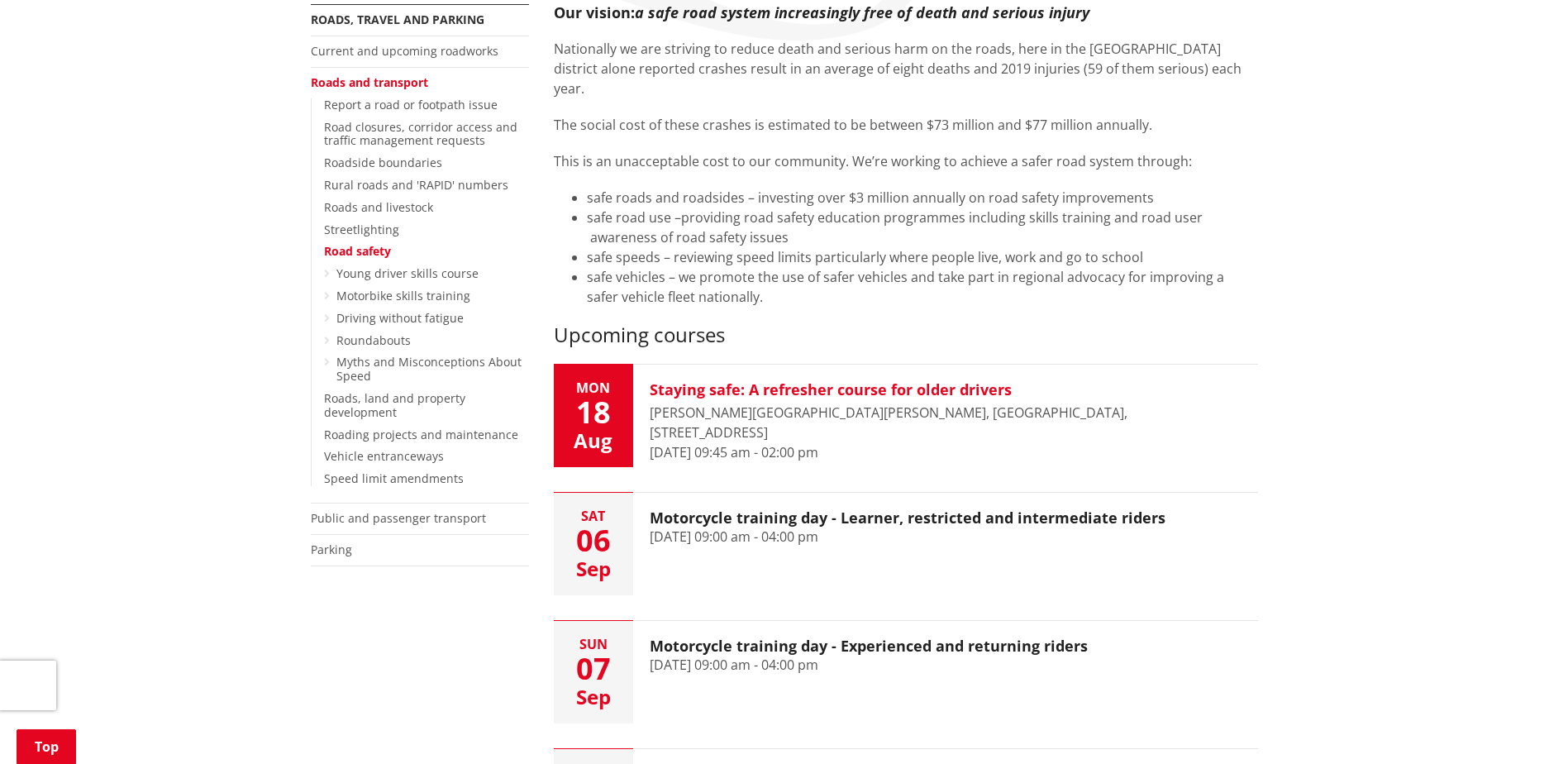 click on "Staying safe: A refresher course for older drivers" at bounding box center (946, 390) 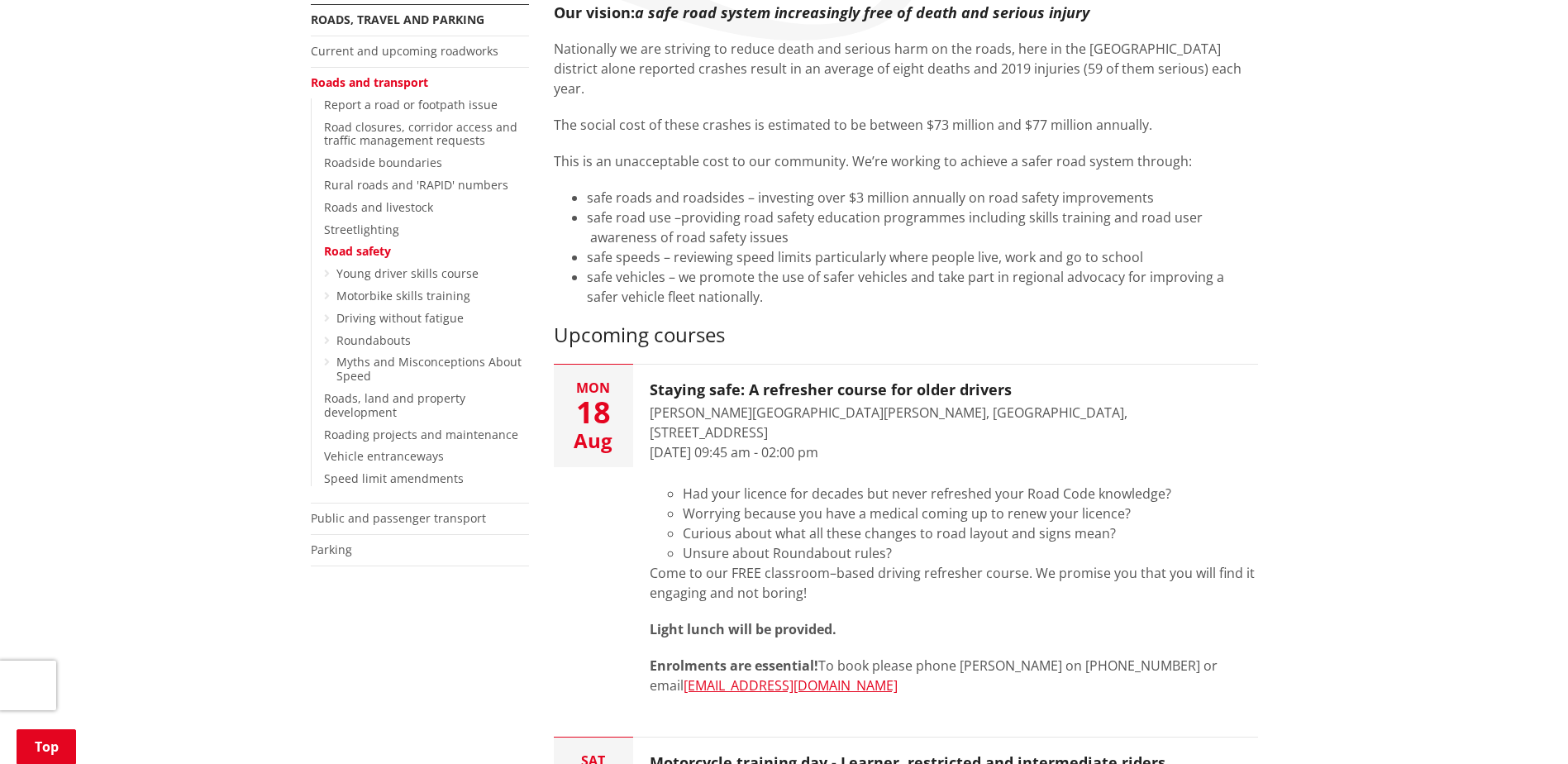 scroll, scrollTop: 192, scrollLeft: 0, axis: vertical 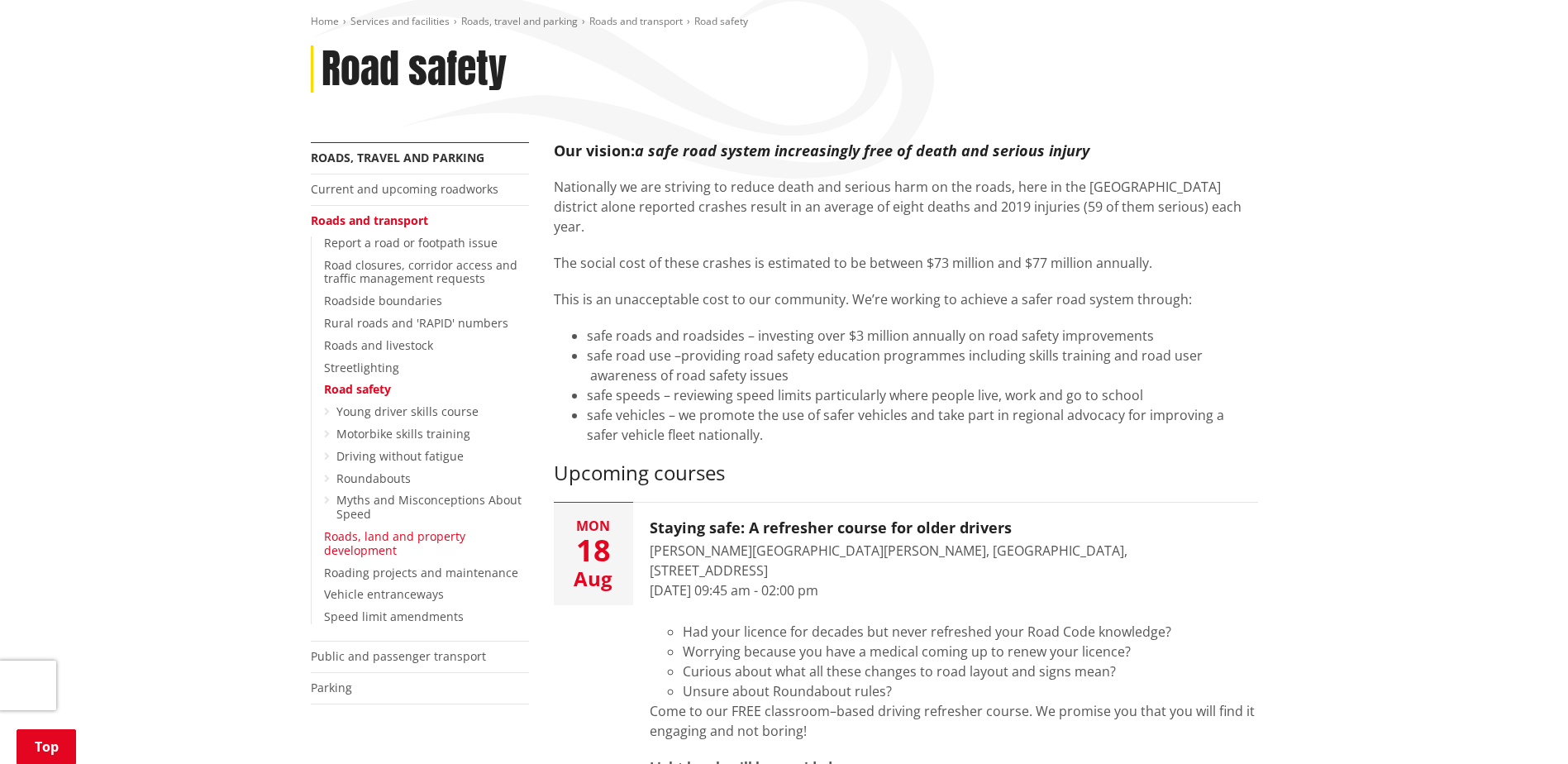 click on "Roads, land and property development" at bounding box center (394, 543) 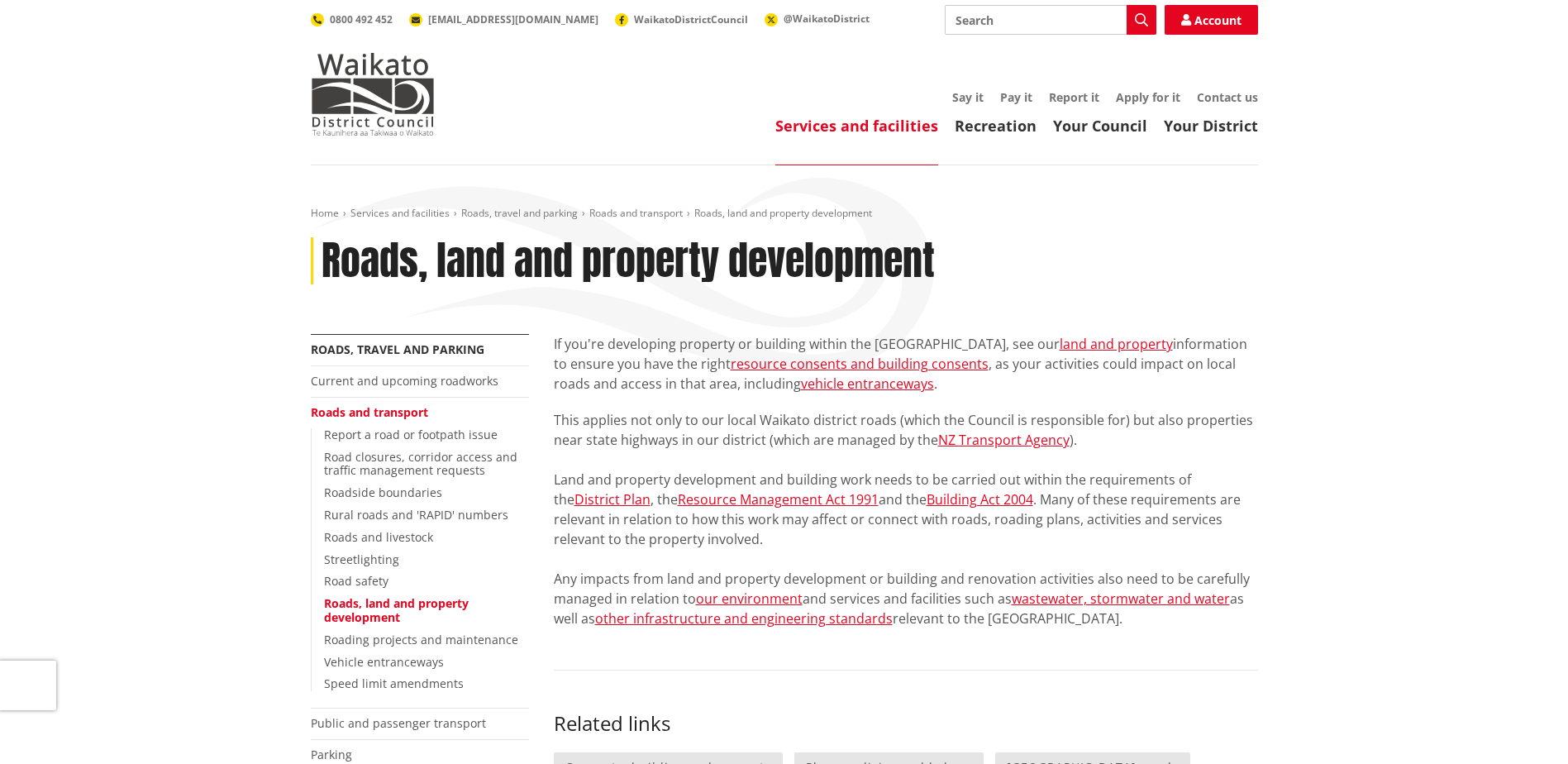 scroll, scrollTop: 0, scrollLeft: 0, axis: both 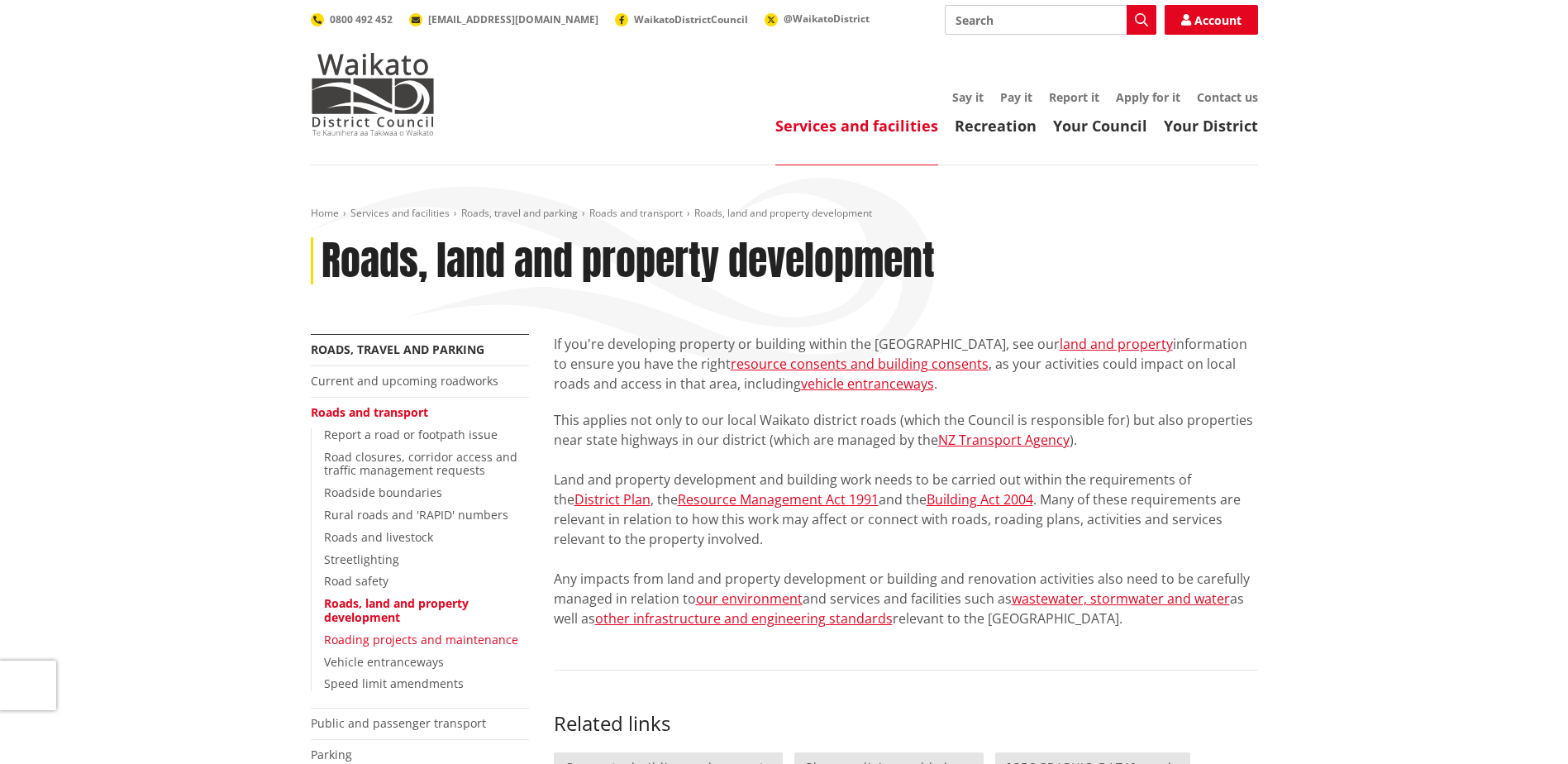 click on "Roading projects and maintenance" at bounding box center [421, 639] 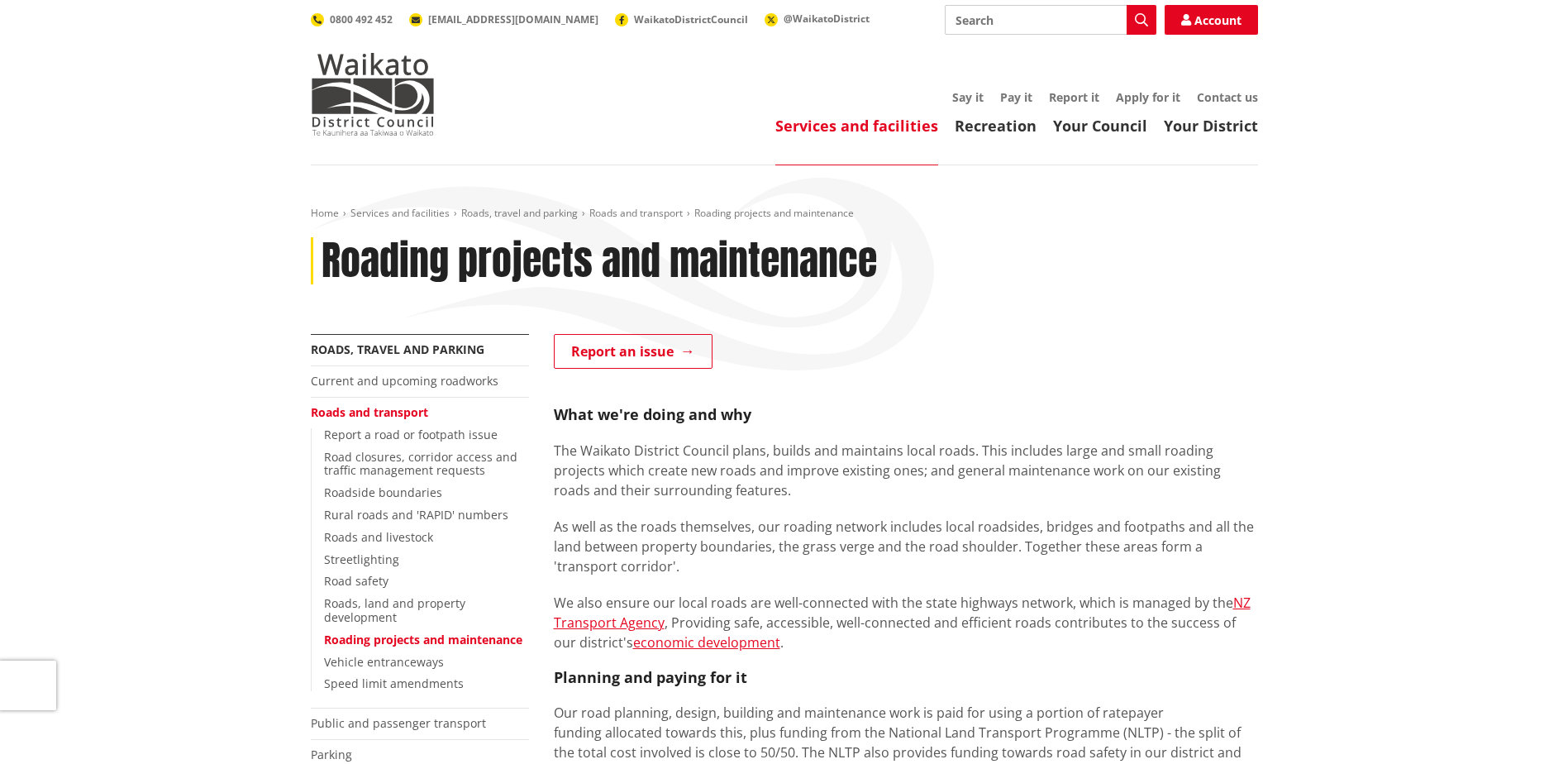 scroll, scrollTop: 0, scrollLeft: 0, axis: both 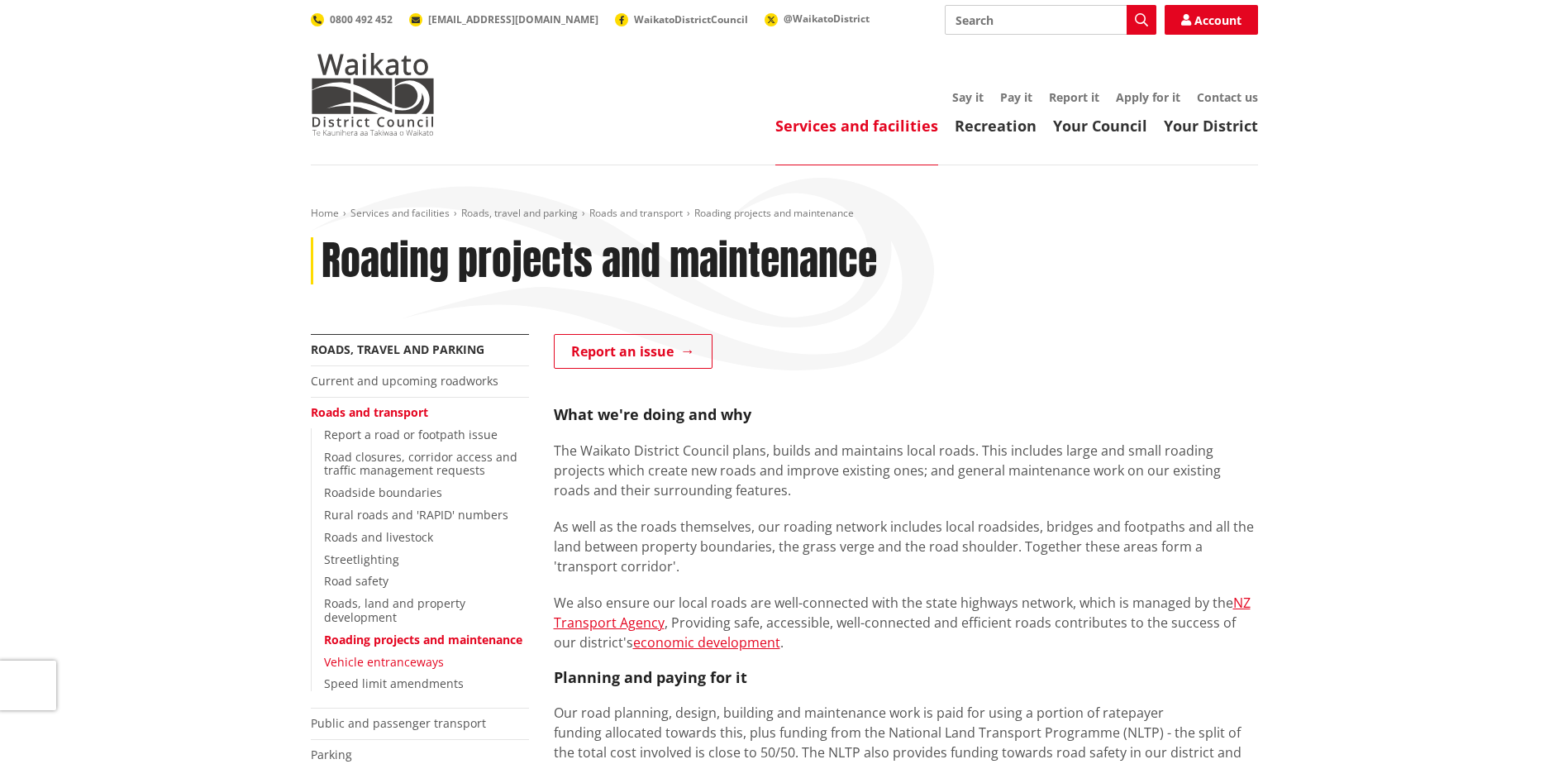 click on "Vehicle entranceways" at bounding box center (384, 661) 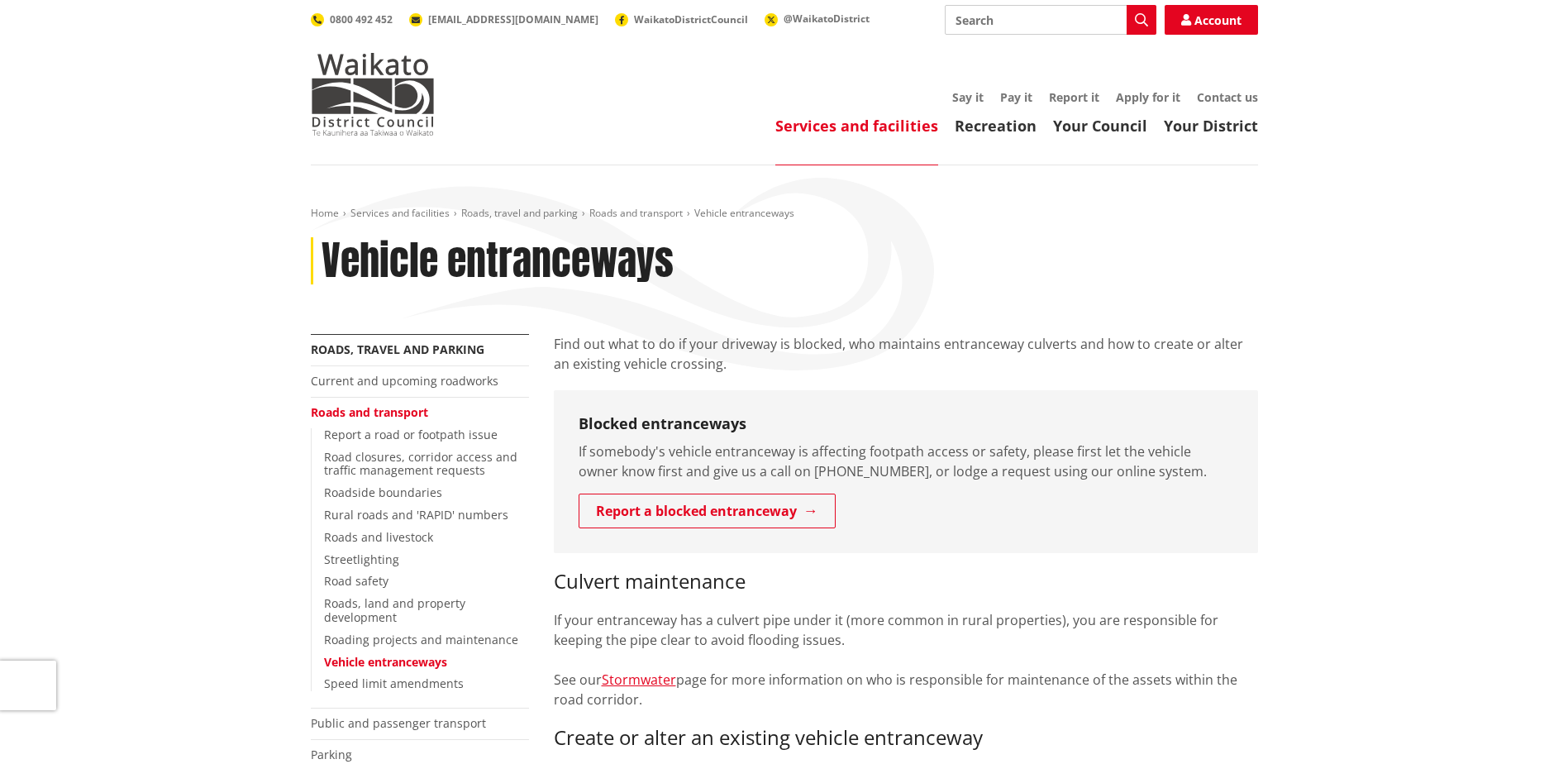 scroll, scrollTop: 0, scrollLeft: 0, axis: both 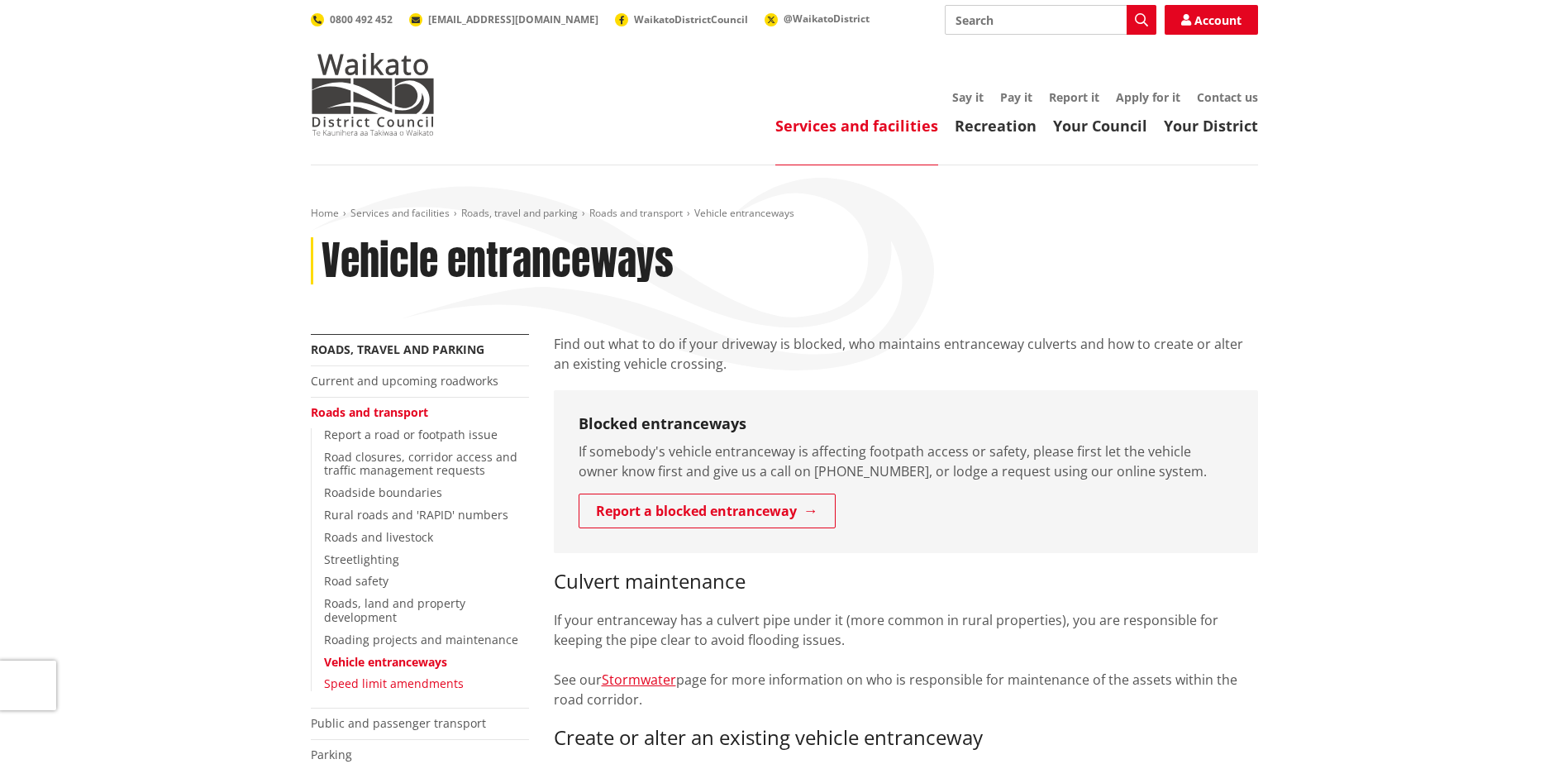 click on "Speed limit amendments" at bounding box center [393, 683] 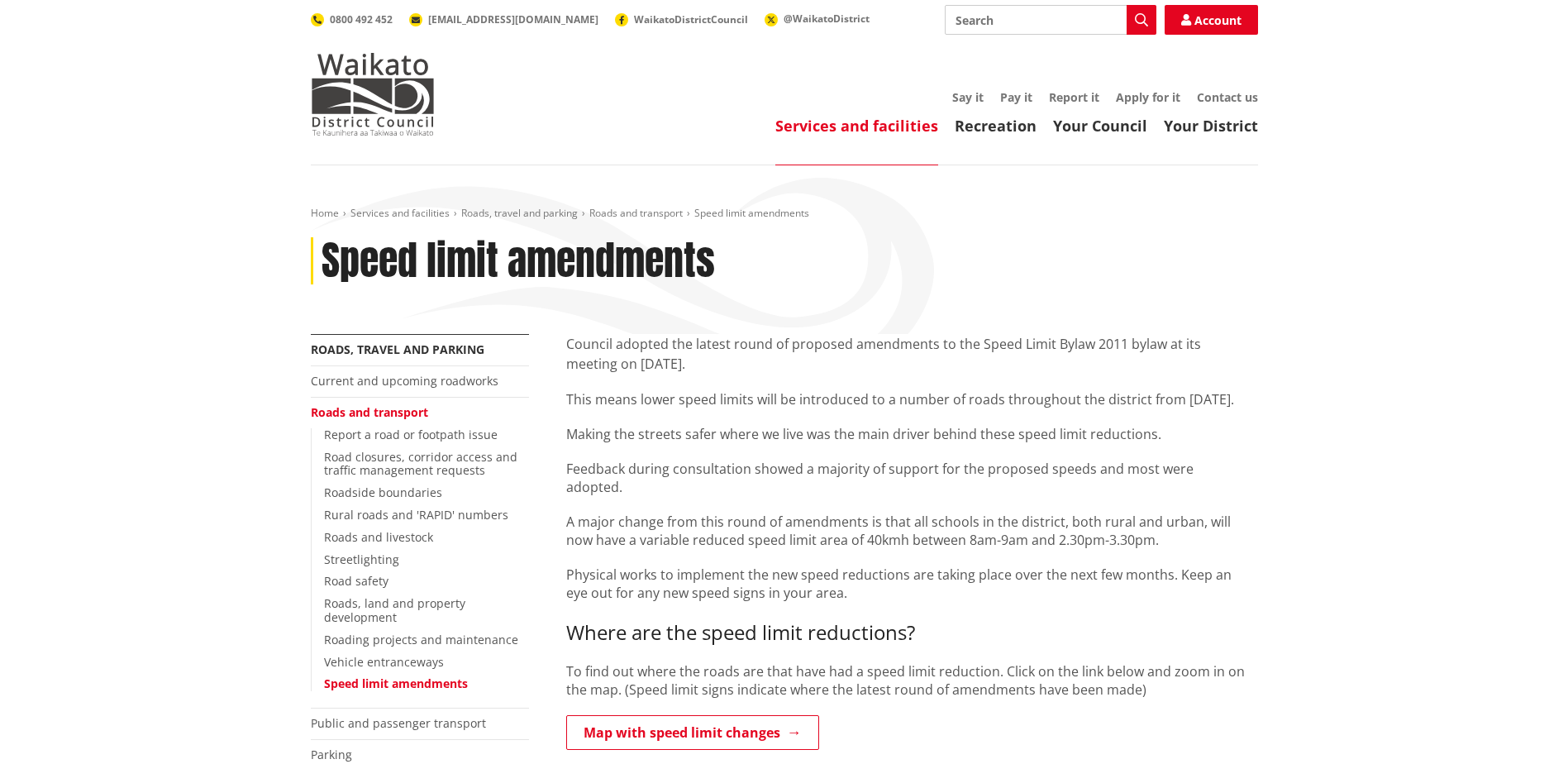 scroll, scrollTop: 138, scrollLeft: 0, axis: vertical 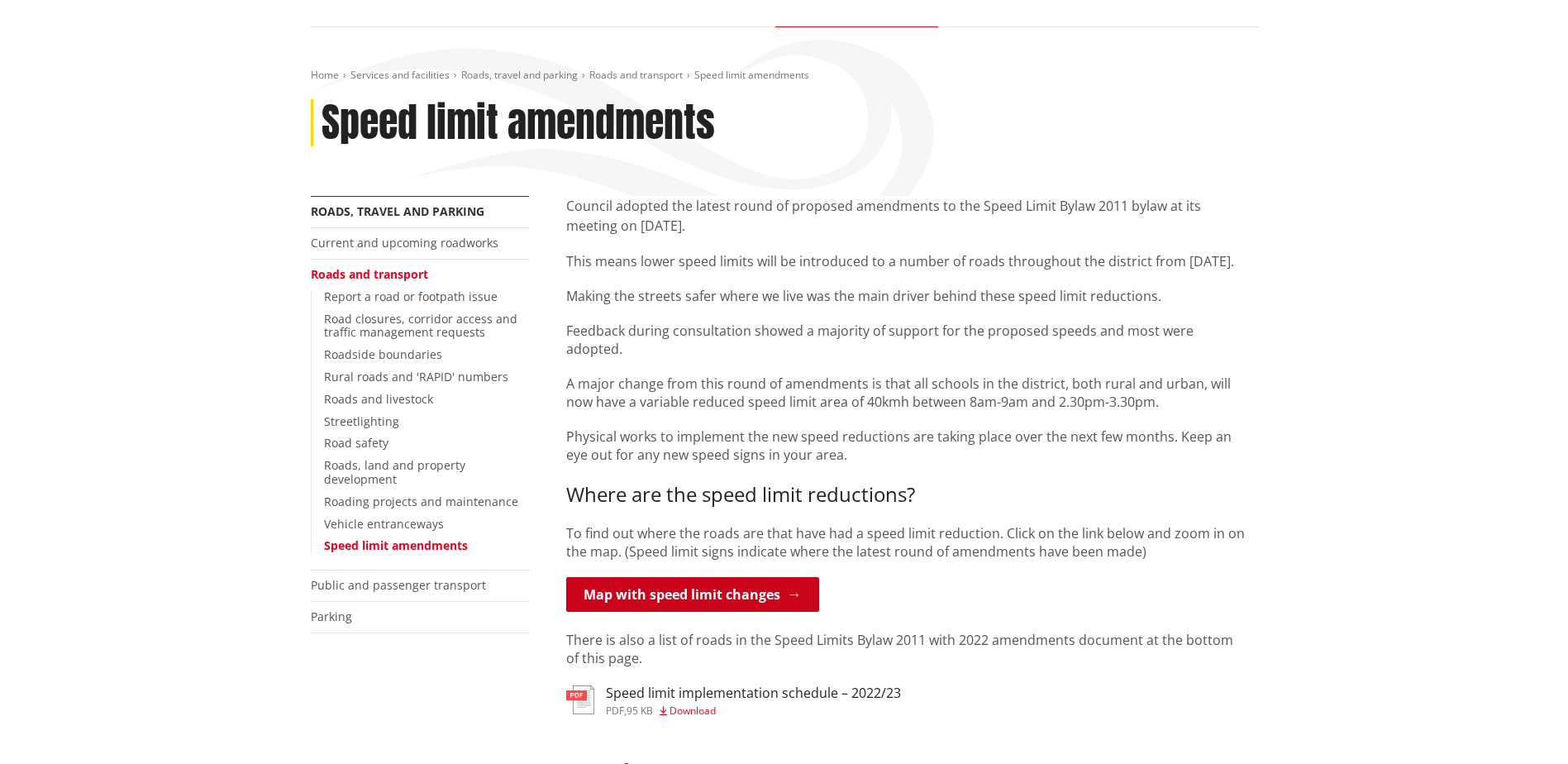 click on "Map with speed limit changes" at bounding box center [693, 594] 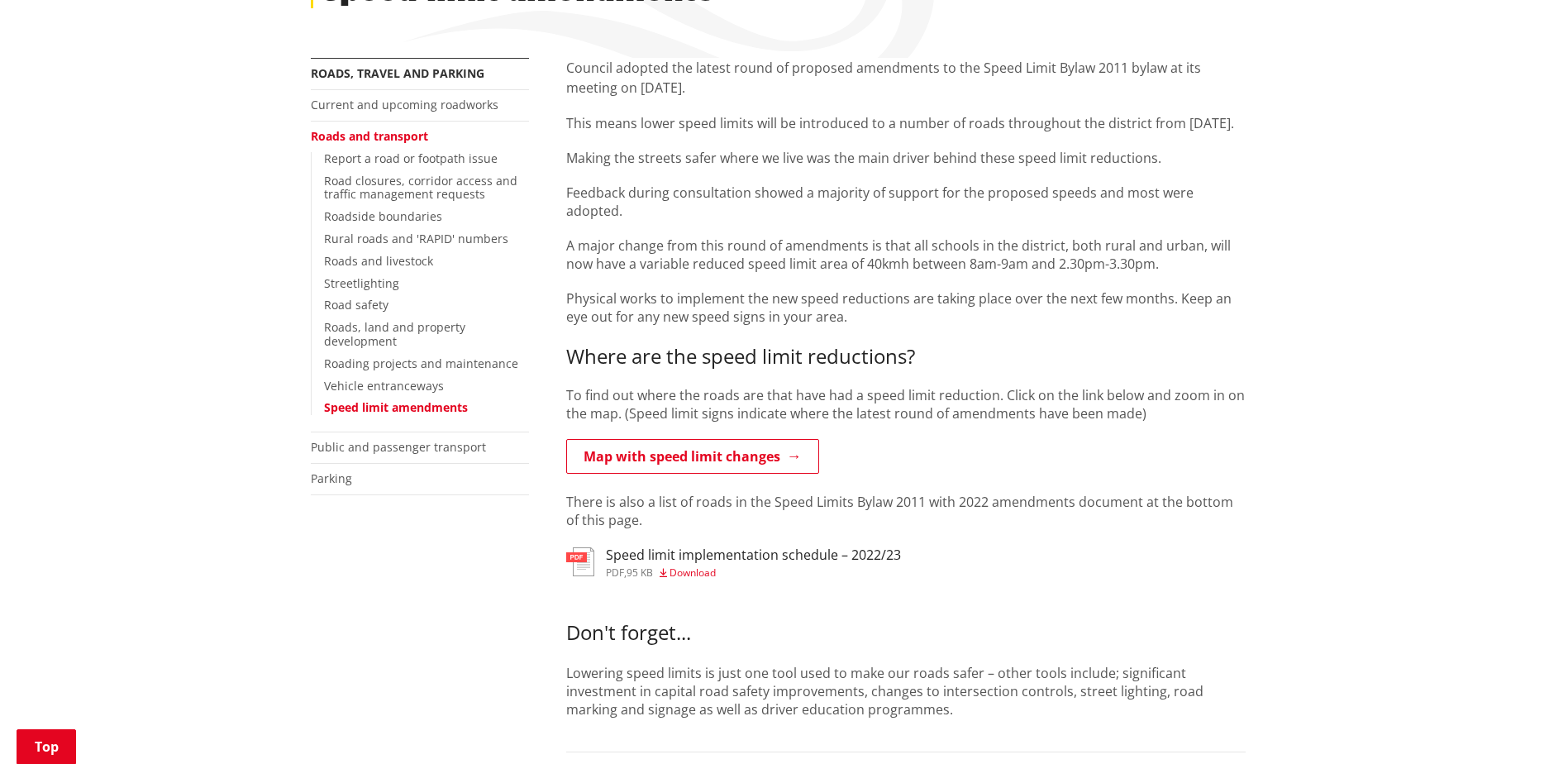 scroll, scrollTop: 138, scrollLeft: 0, axis: vertical 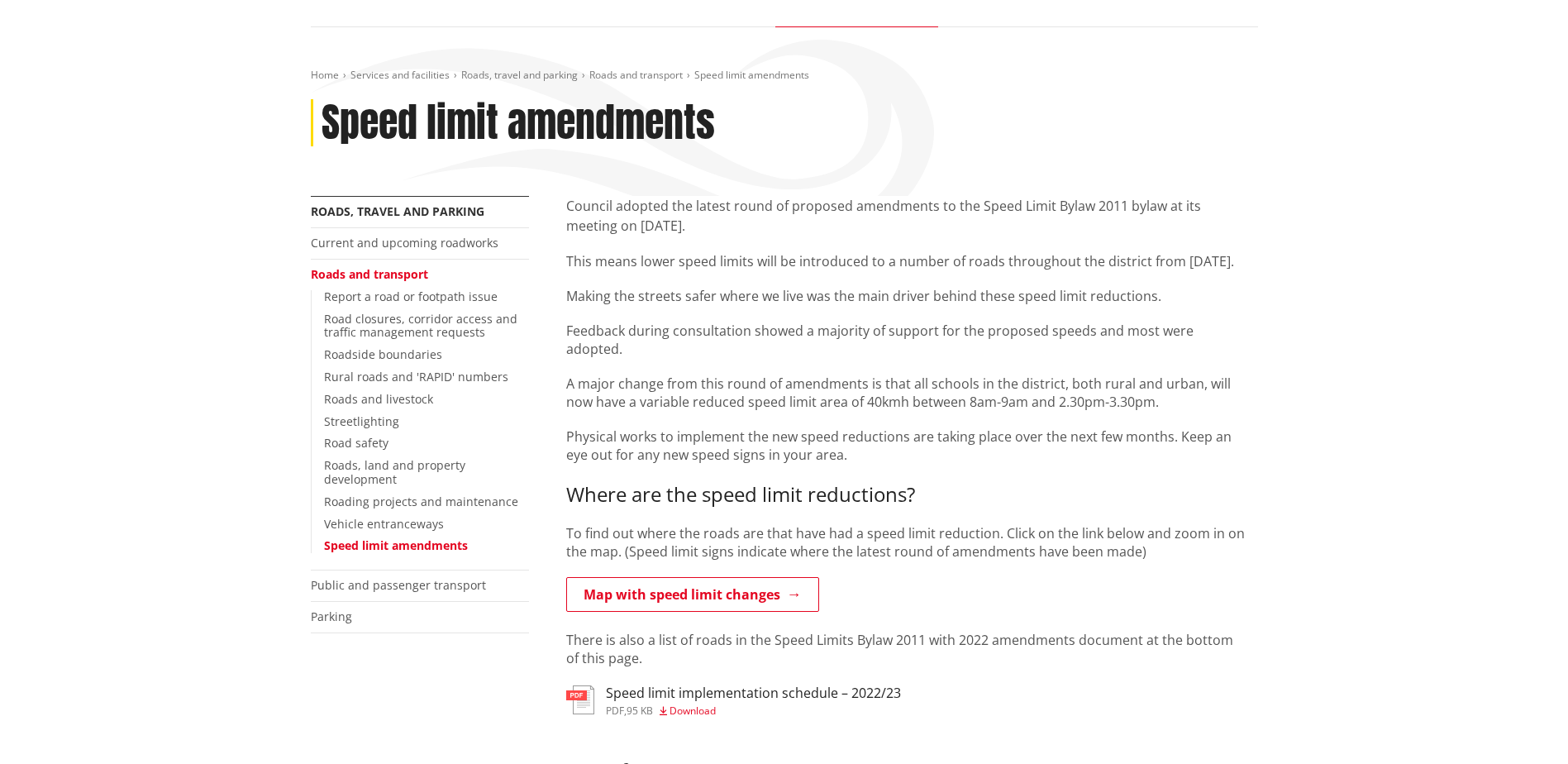 drag, startPoint x: 1567, startPoint y: 180, endPoint x: 1578, endPoint y: 219, distance: 40.5216 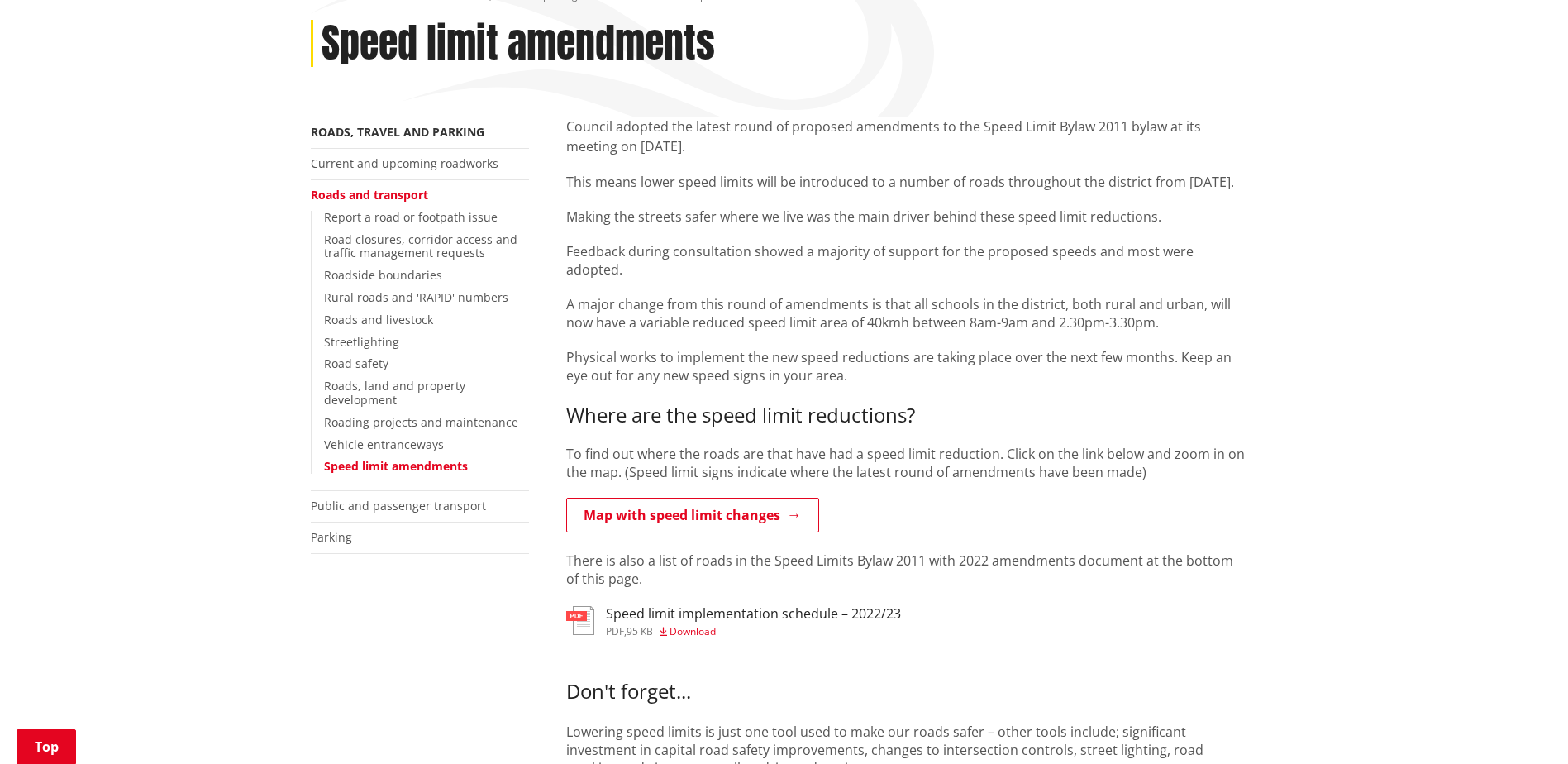 scroll, scrollTop: 213, scrollLeft: 0, axis: vertical 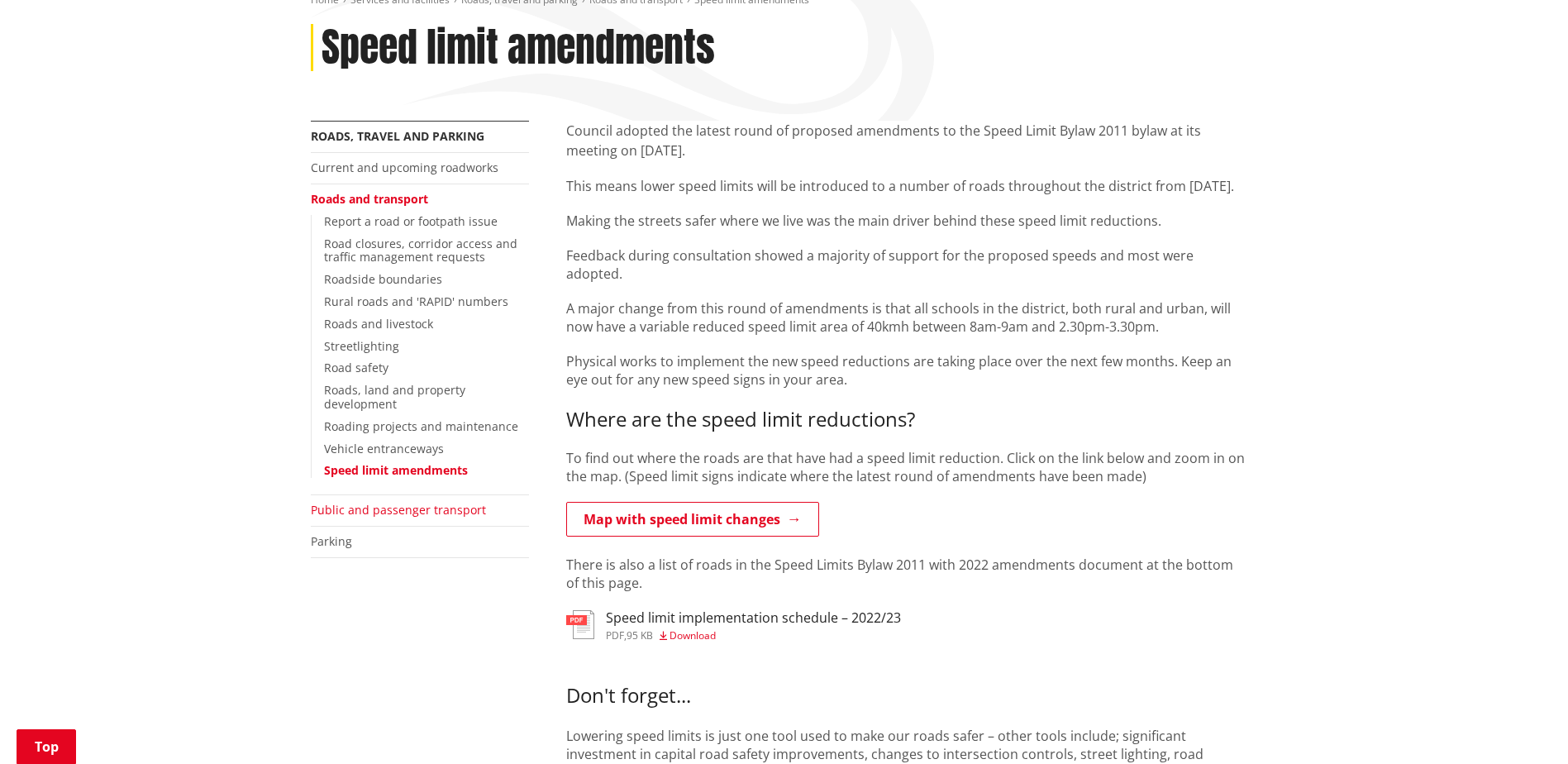 click on "Public and passenger transport" at bounding box center [398, 509] 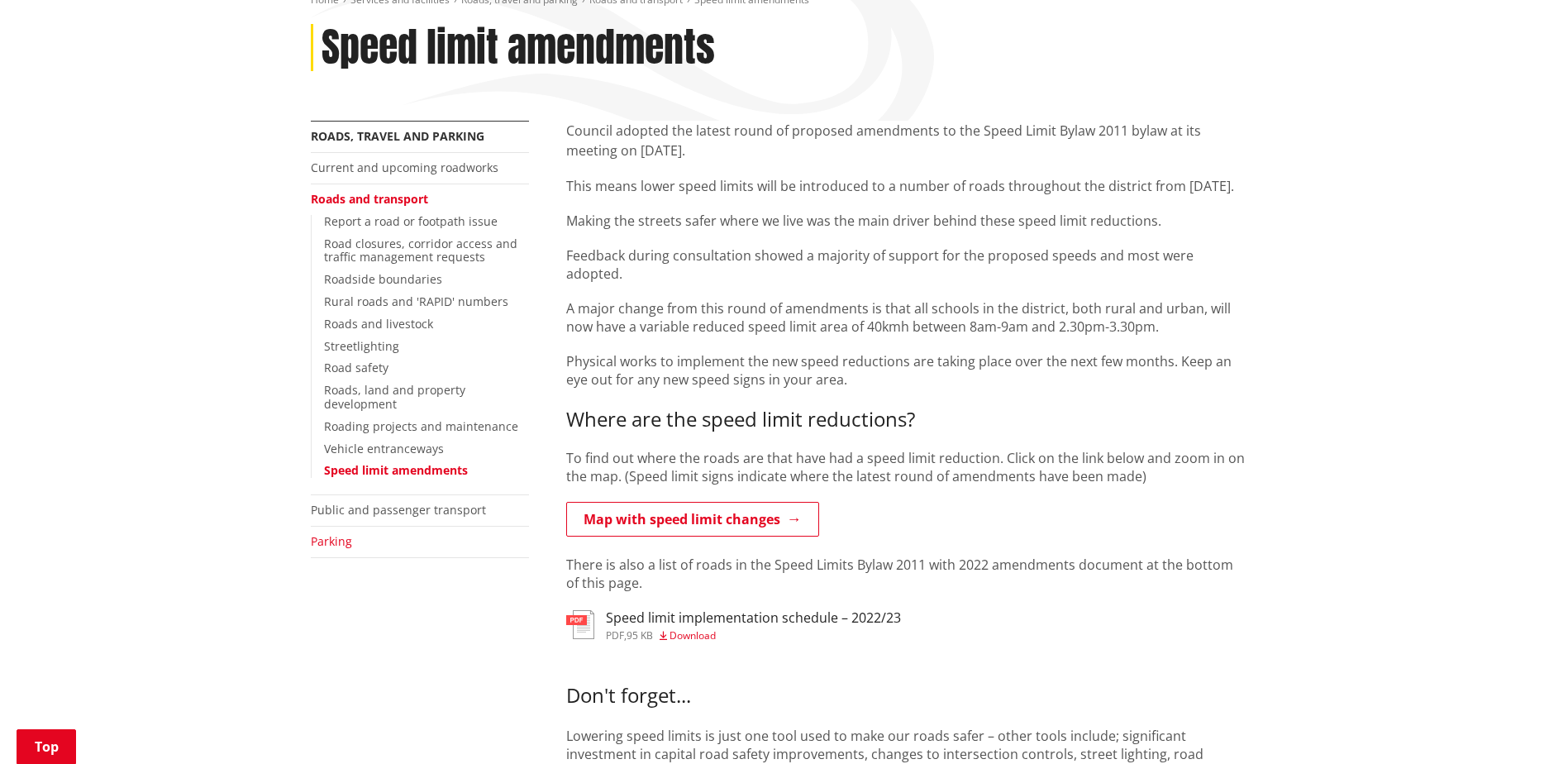 click on "Parking" at bounding box center [331, 541] 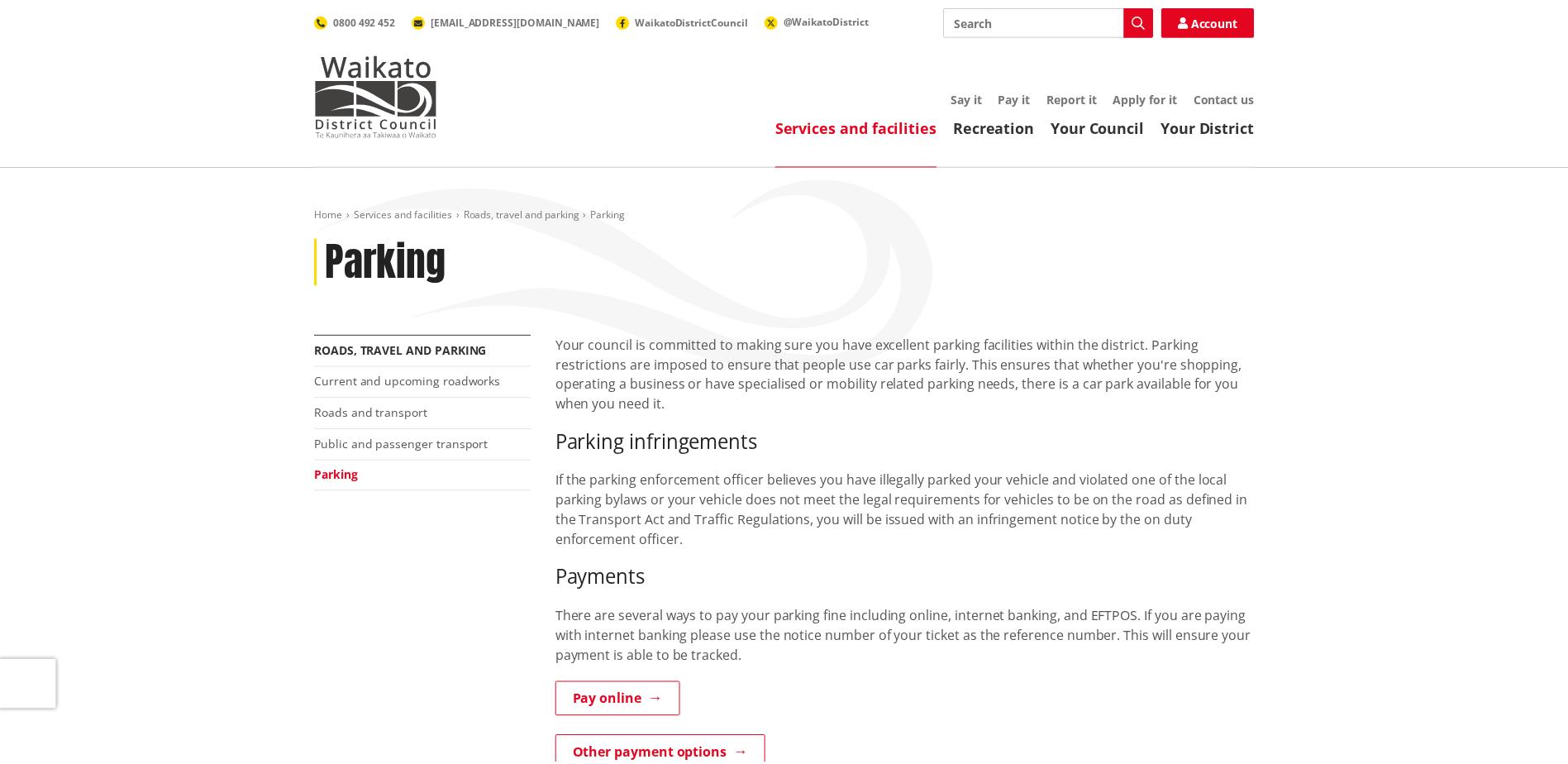 scroll, scrollTop: 0, scrollLeft: 0, axis: both 